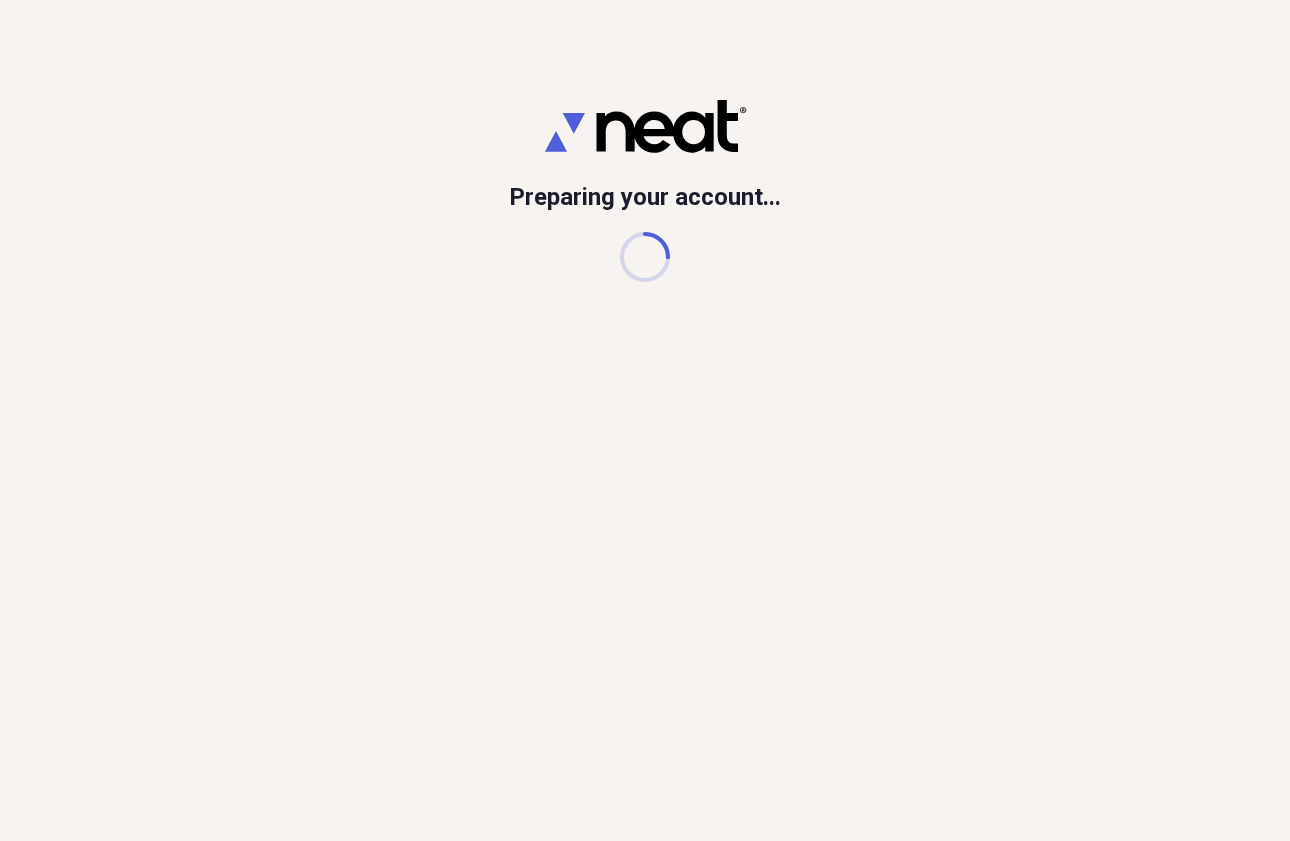 scroll, scrollTop: 0, scrollLeft: 0, axis: both 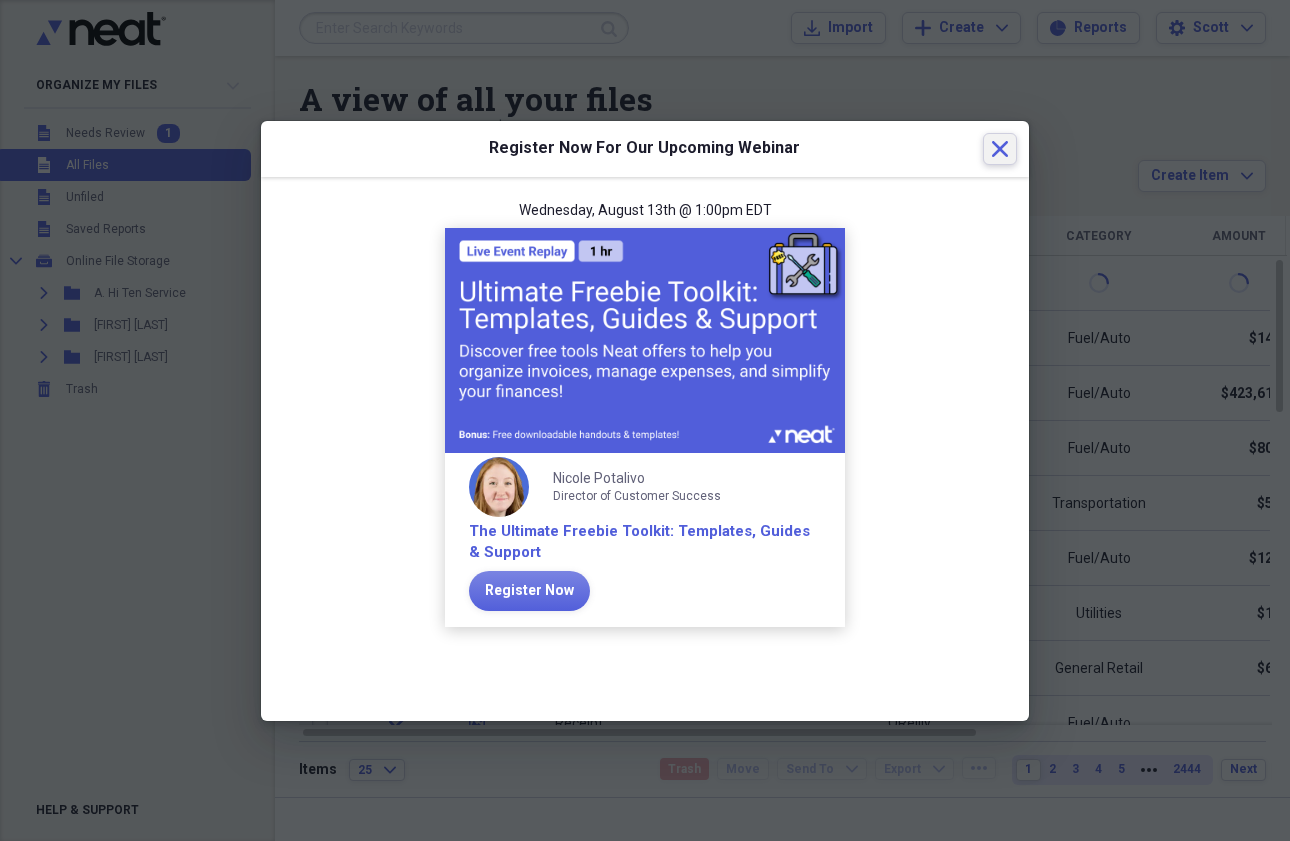 click on "Close" 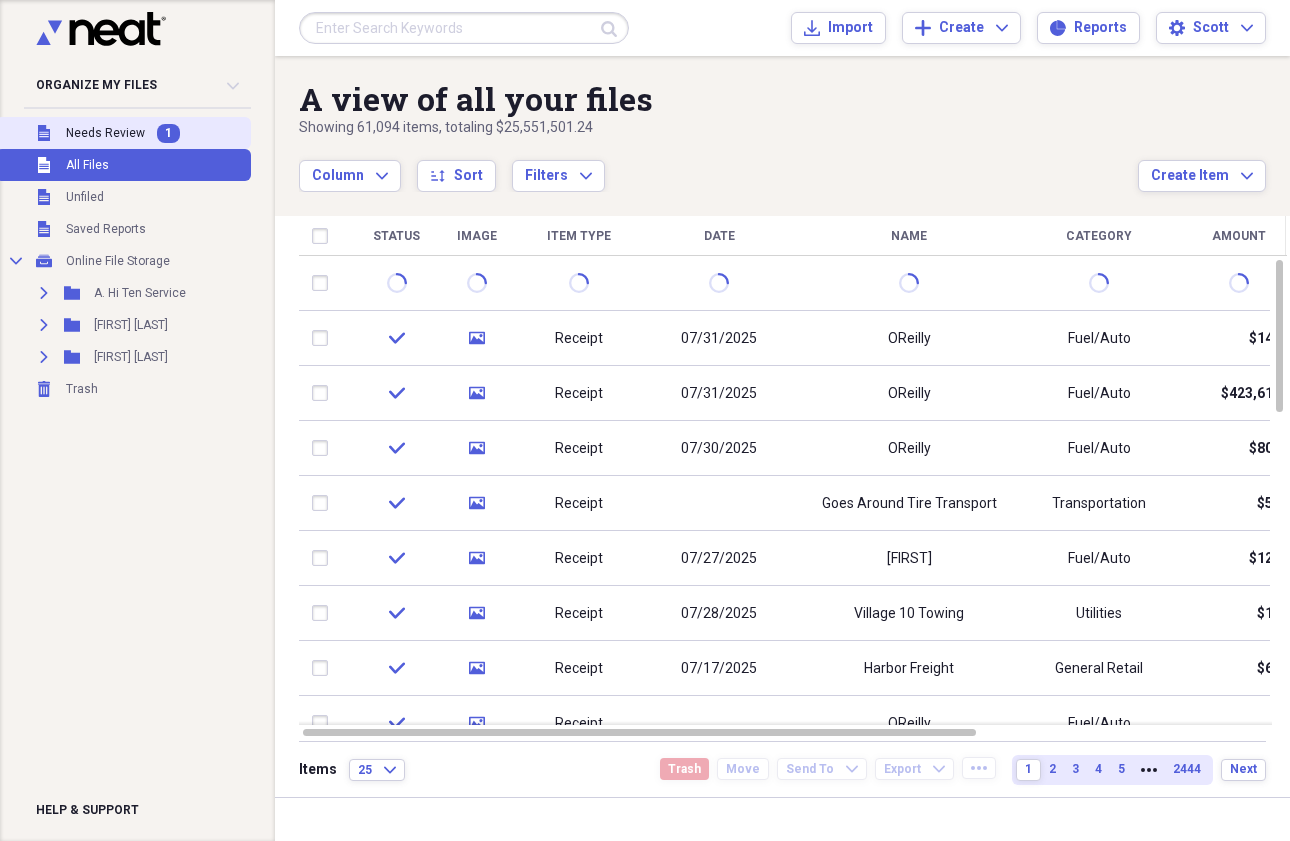 click on "Needs Review" at bounding box center (105, 133) 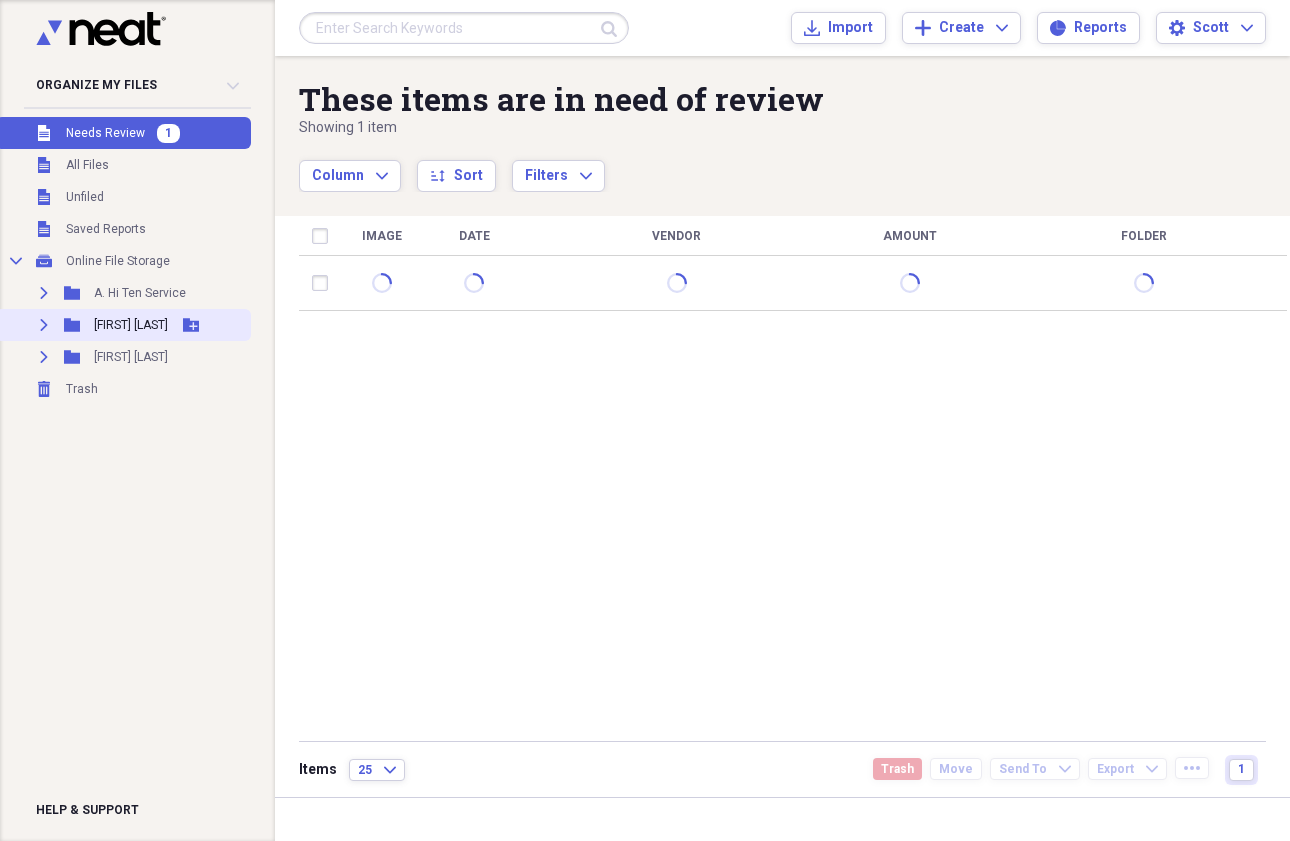 click on "Expand" 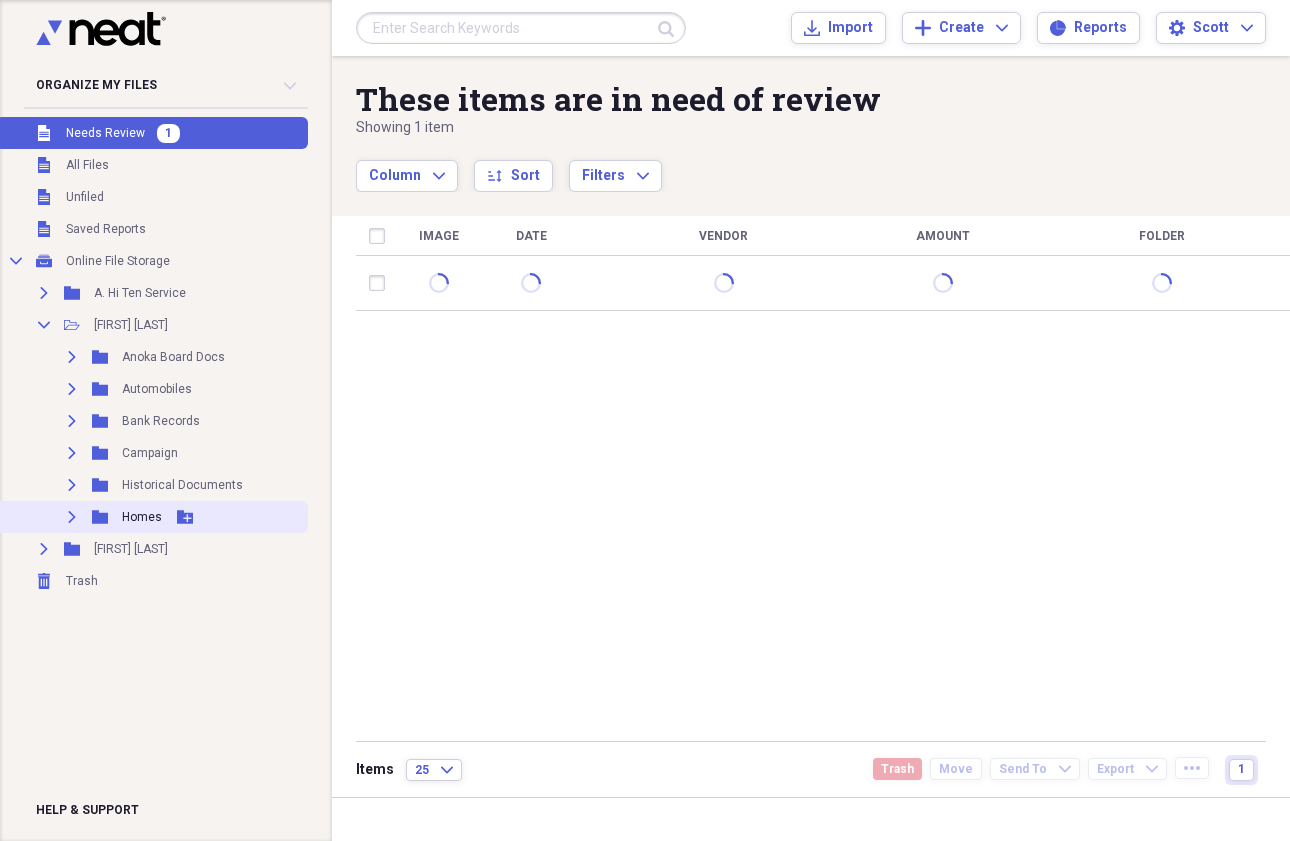 click 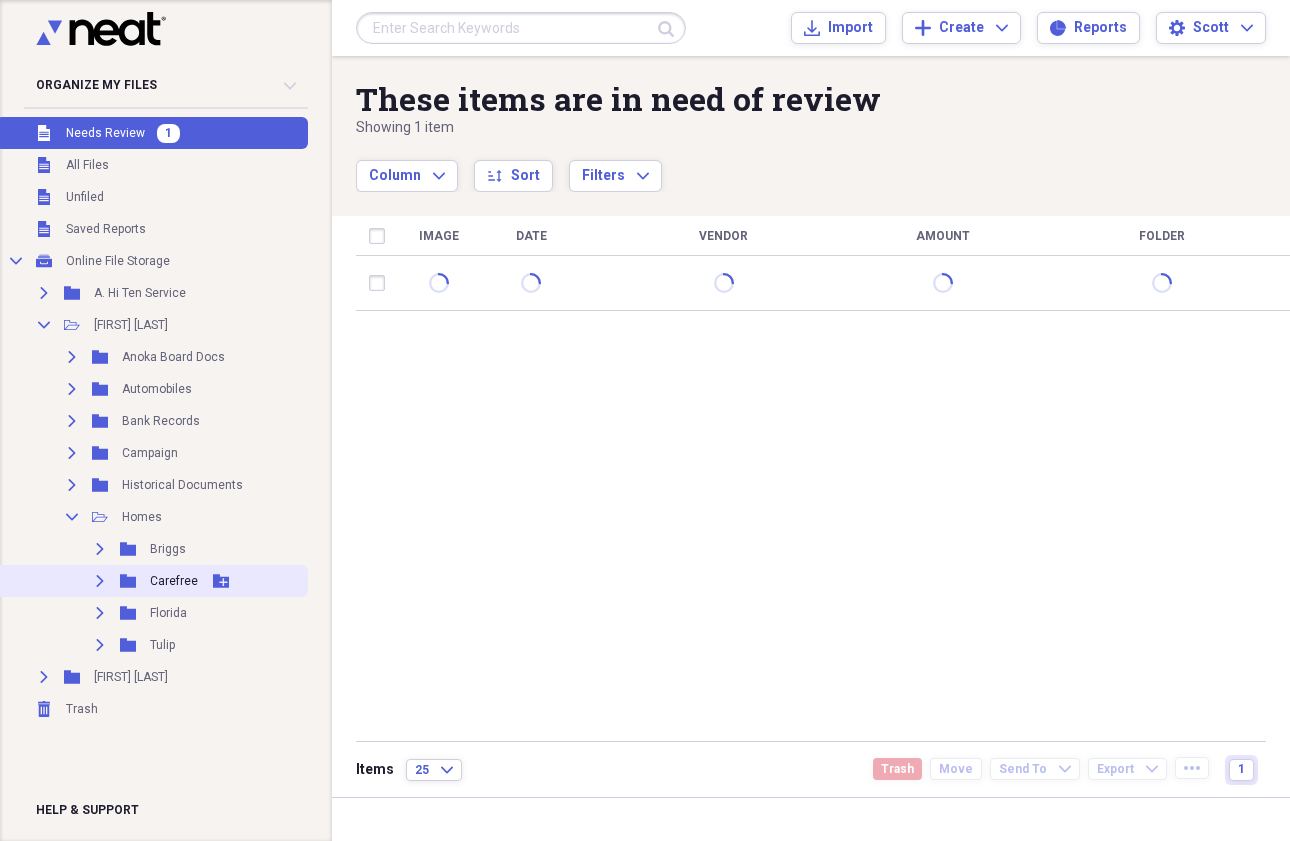 click on "Expand" 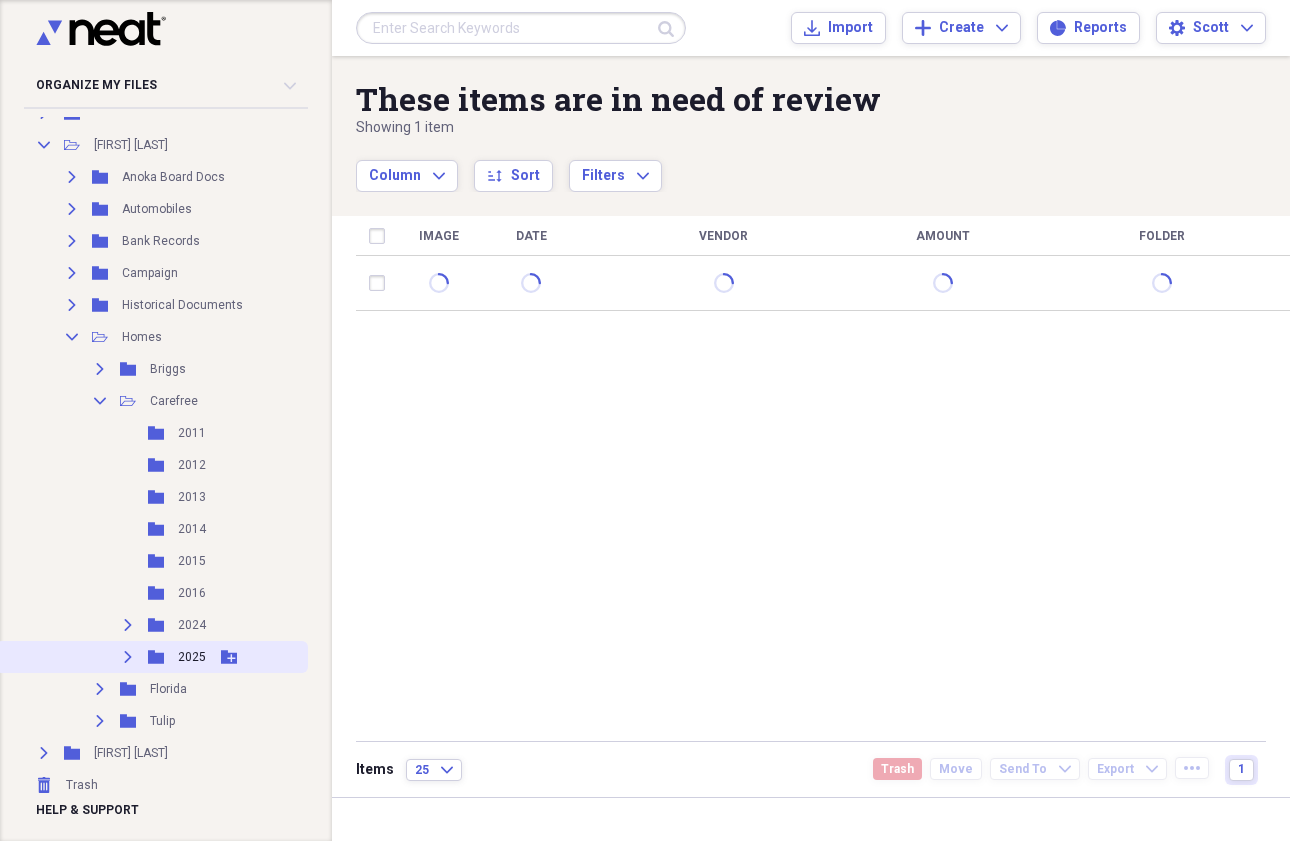scroll, scrollTop: 179, scrollLeft: 0, axis: vertical 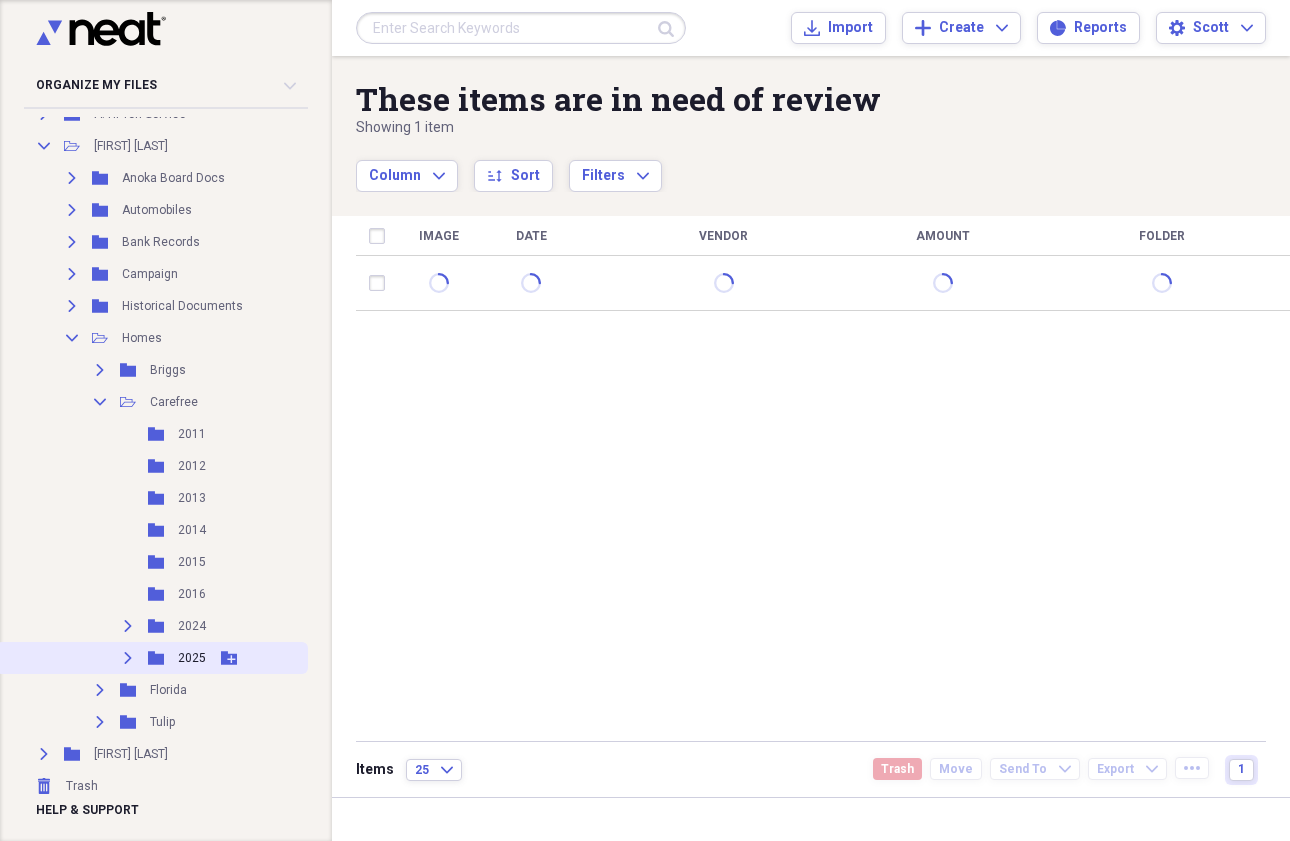 click 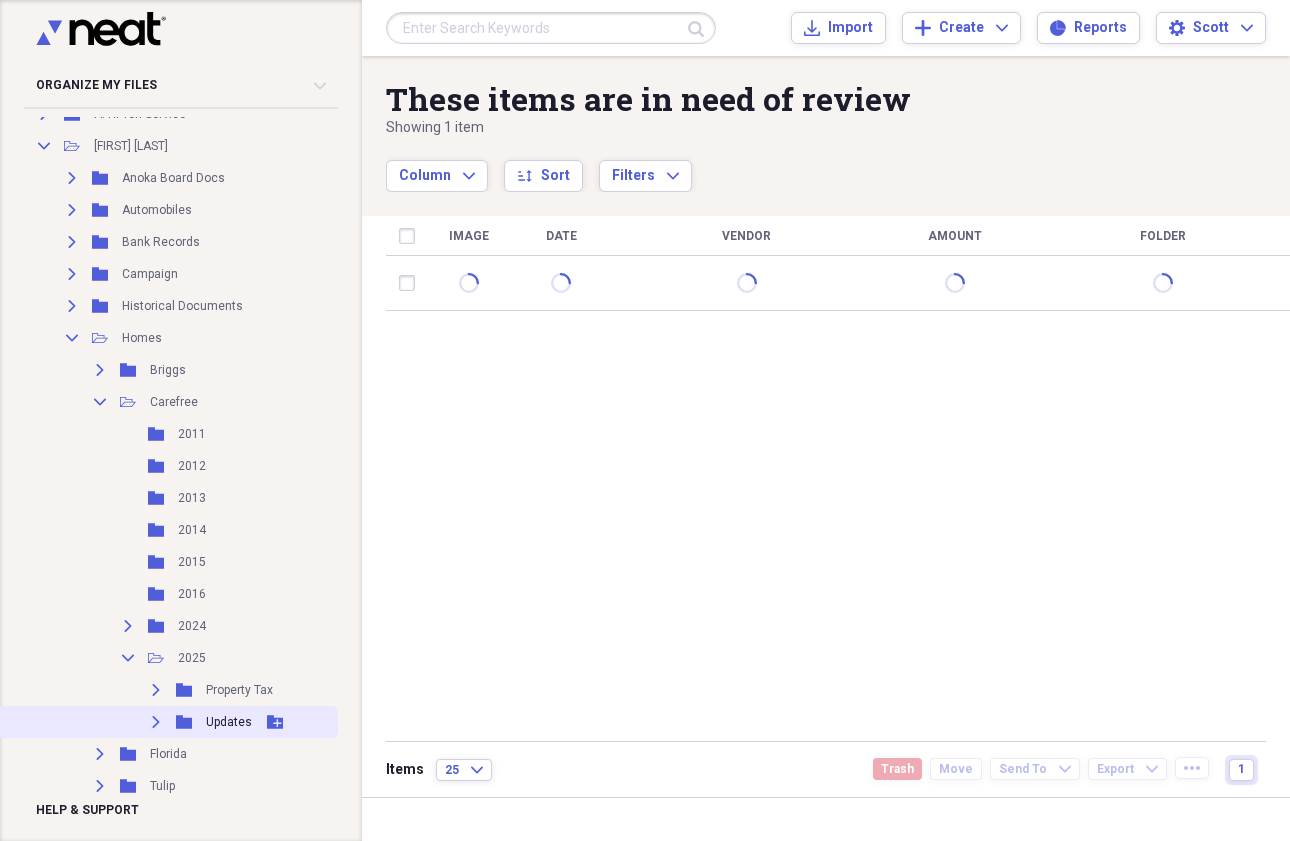 click 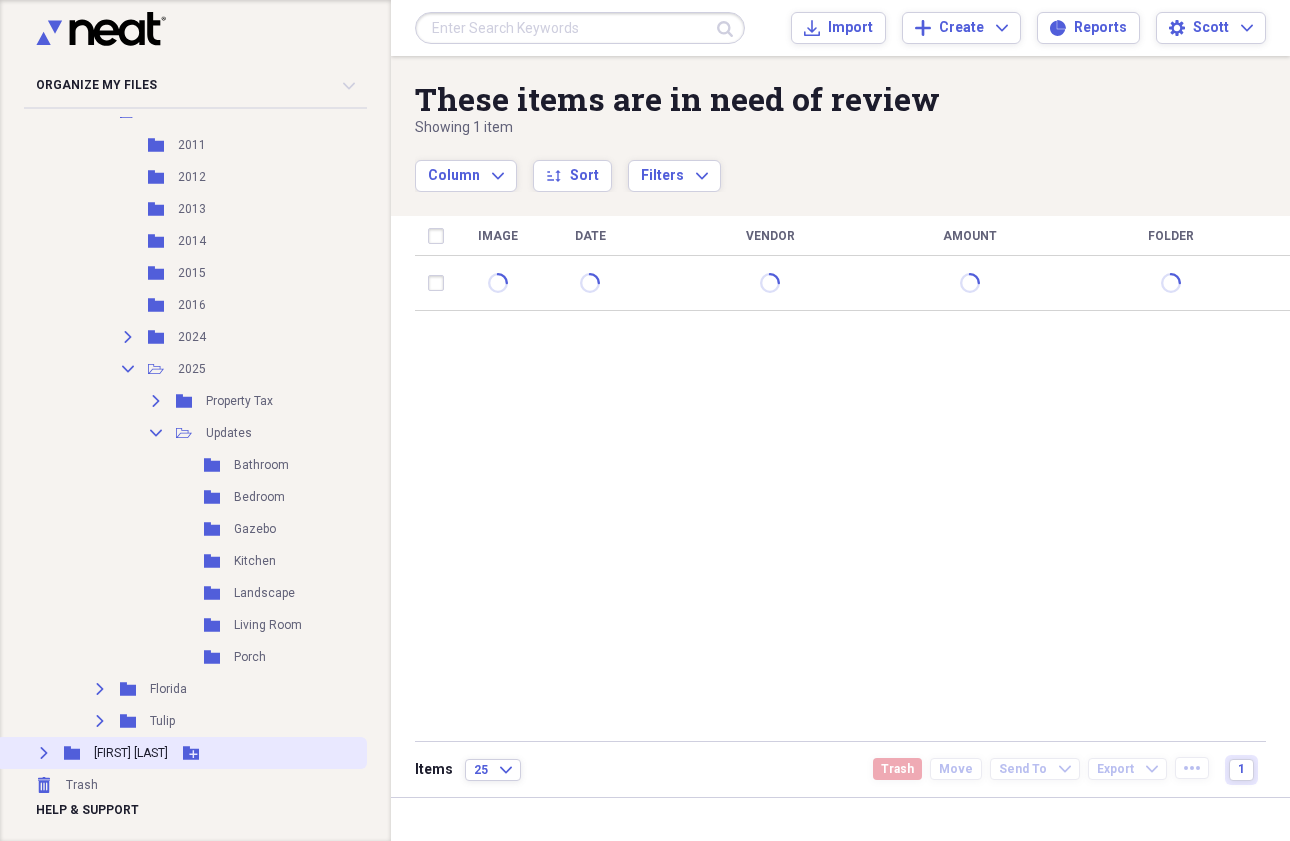scroll, scrollTop: 467, scrollLeft: 0, axis: vertical 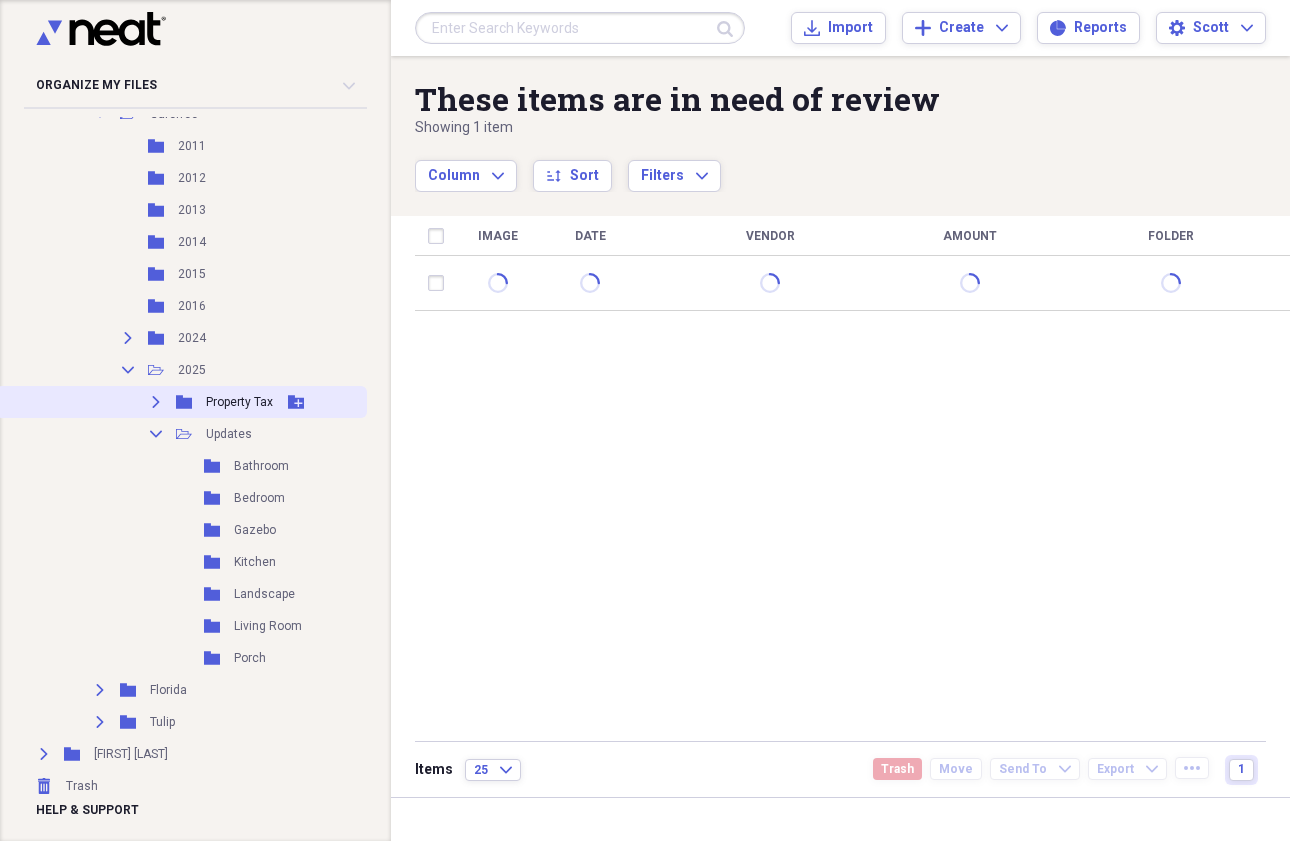 click on "Expand" 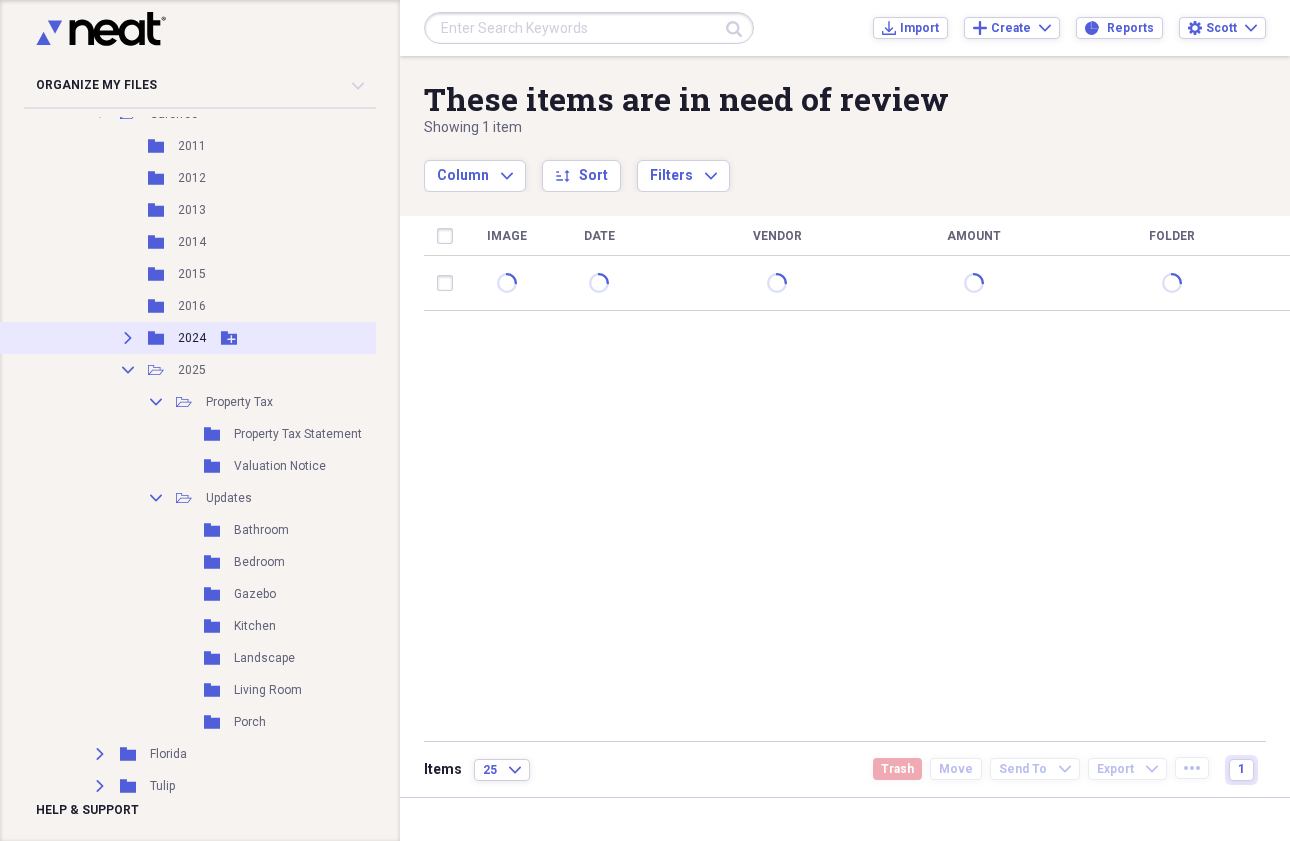 click 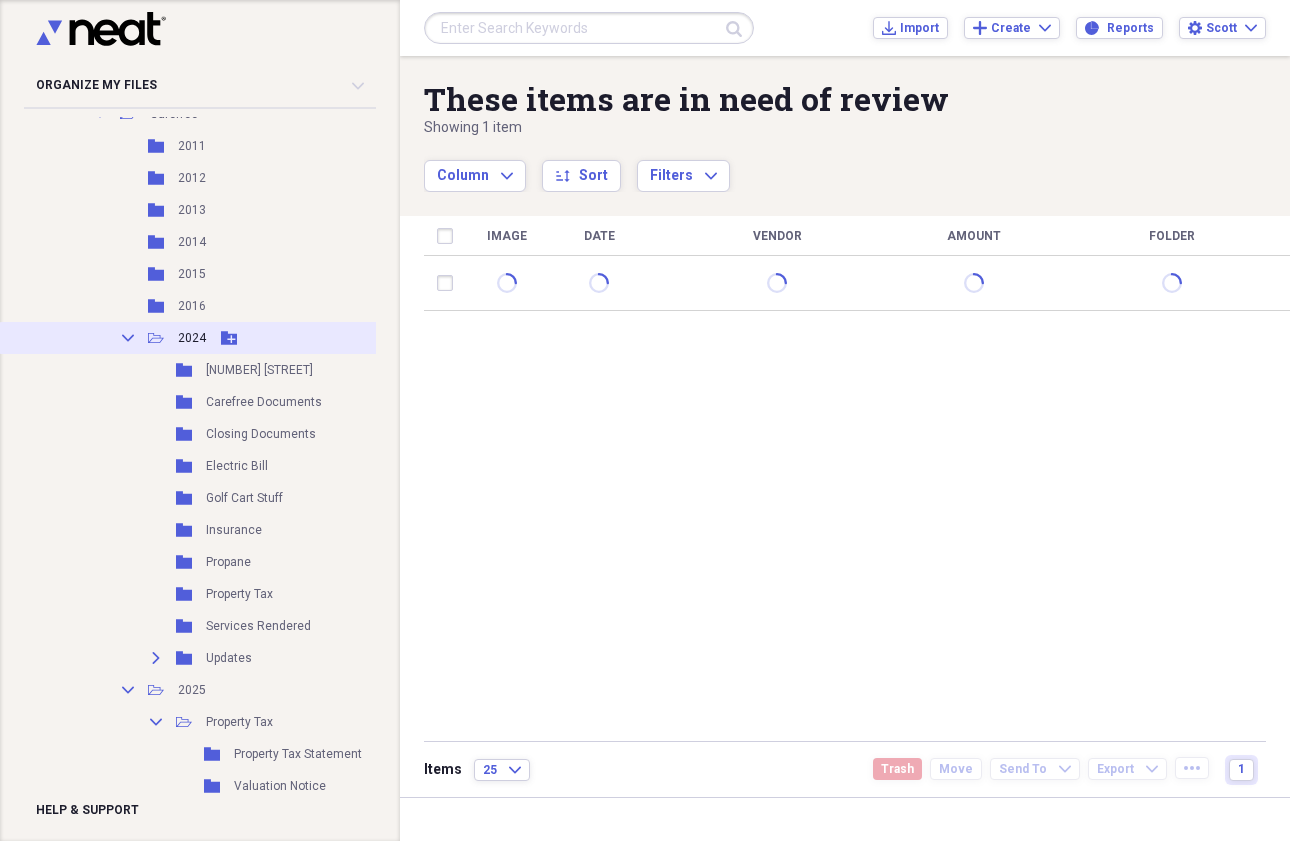 click on "Collapse" 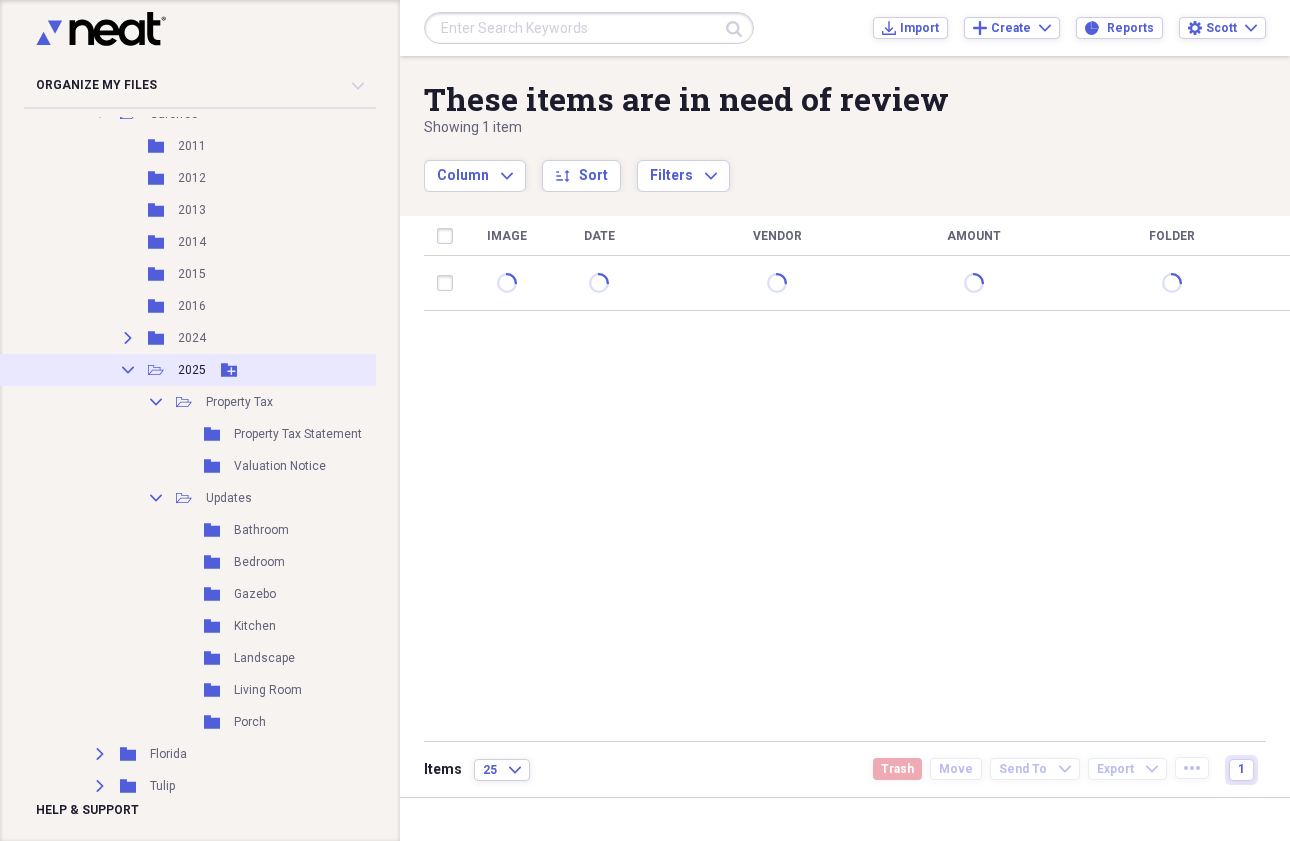 click on "Add Folder" 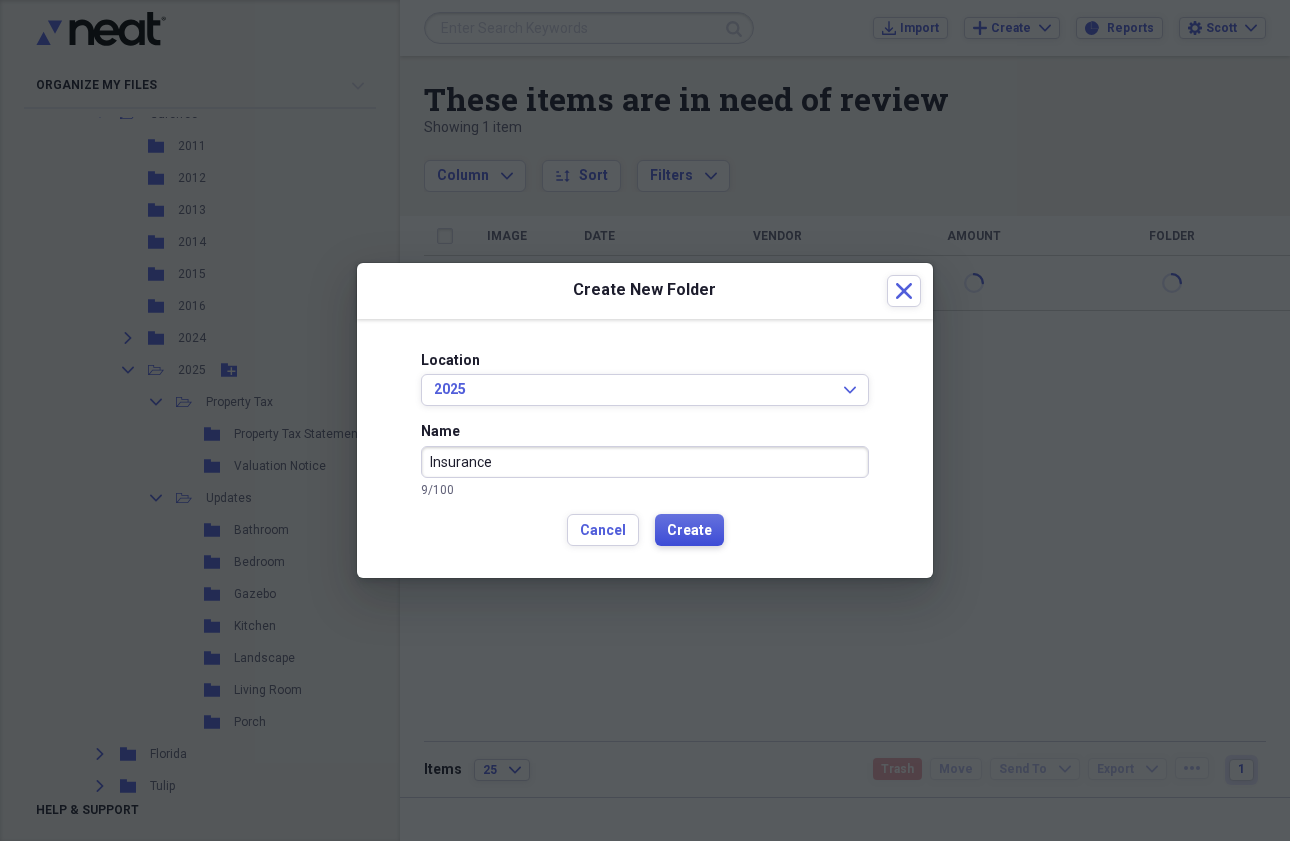 type on "Insurance" 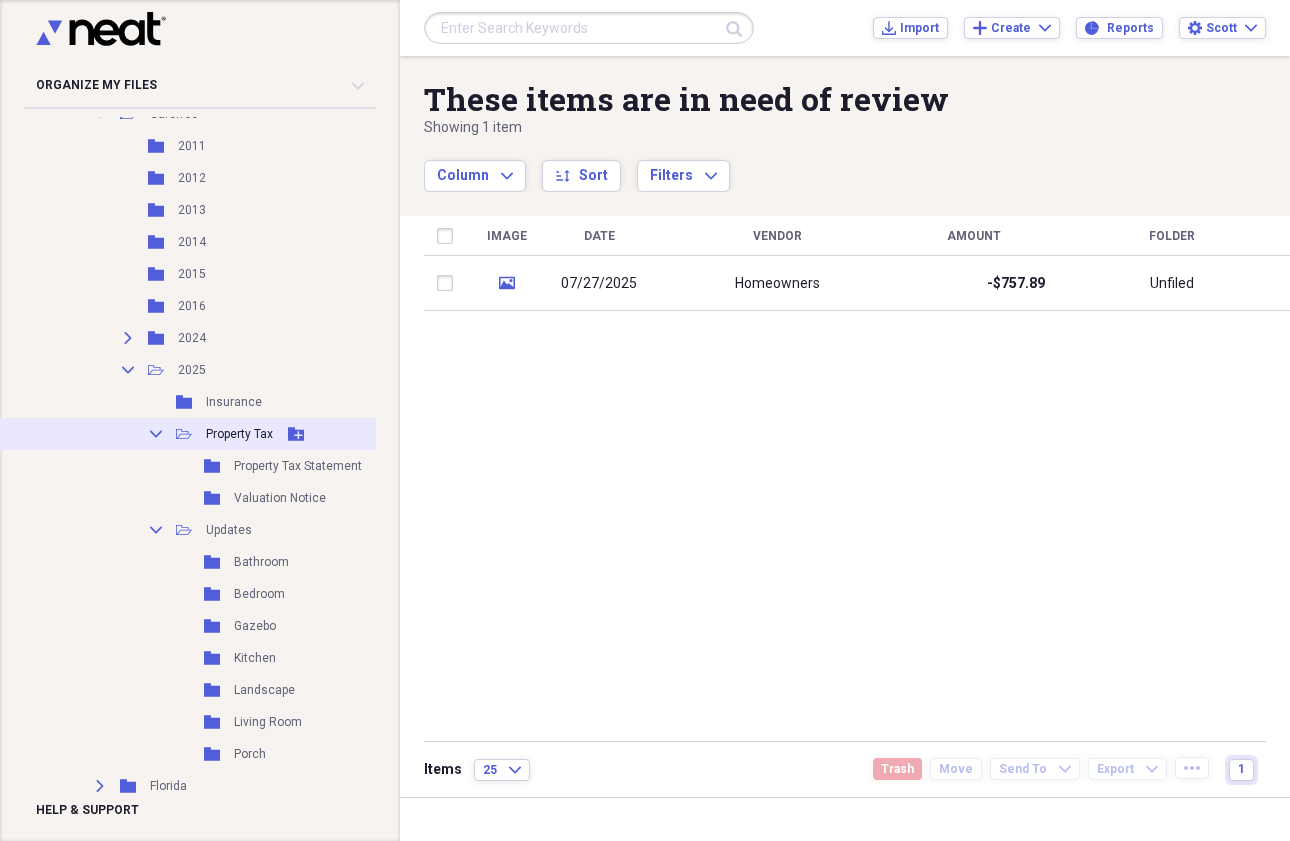 click 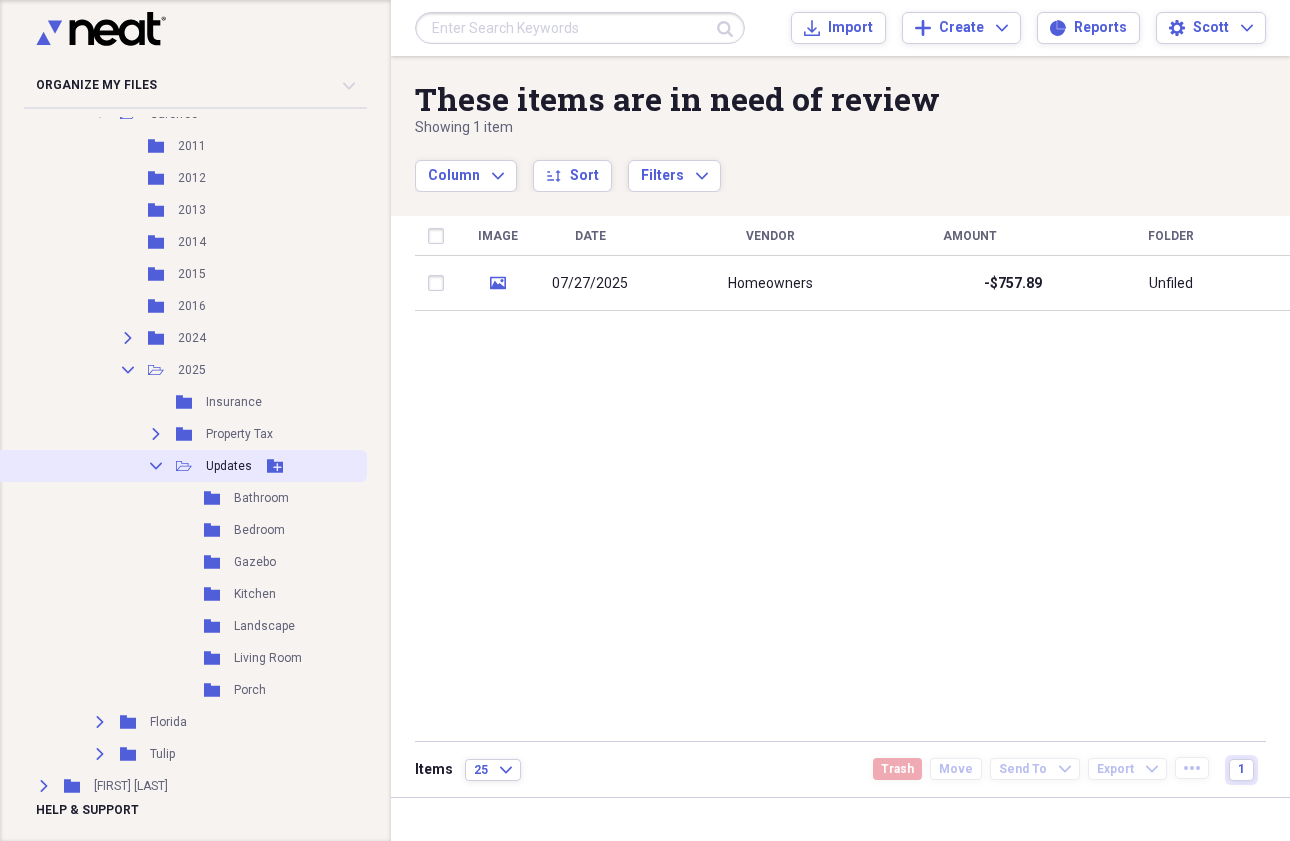click 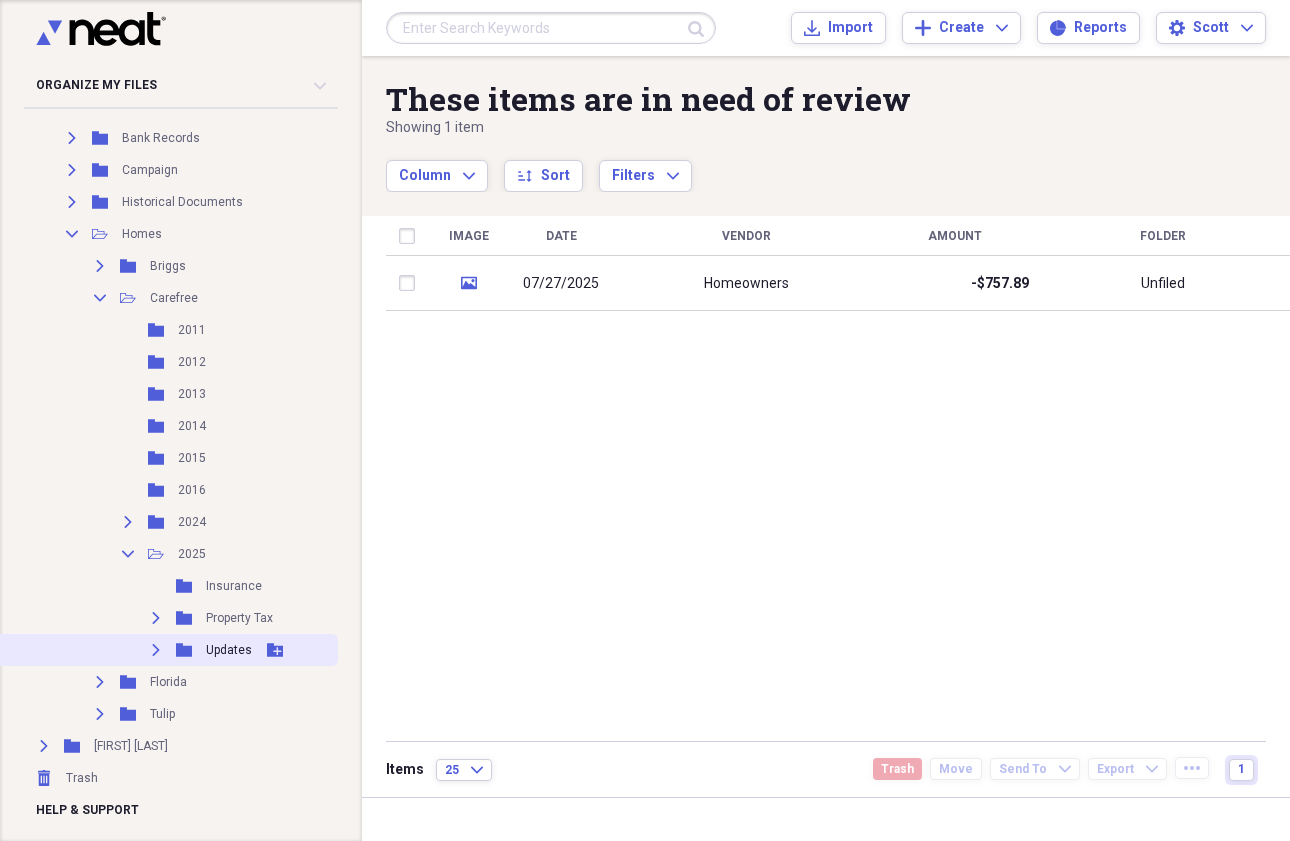 scroll, scrollTop: 275, scrollLeft: 0, axis: vertical 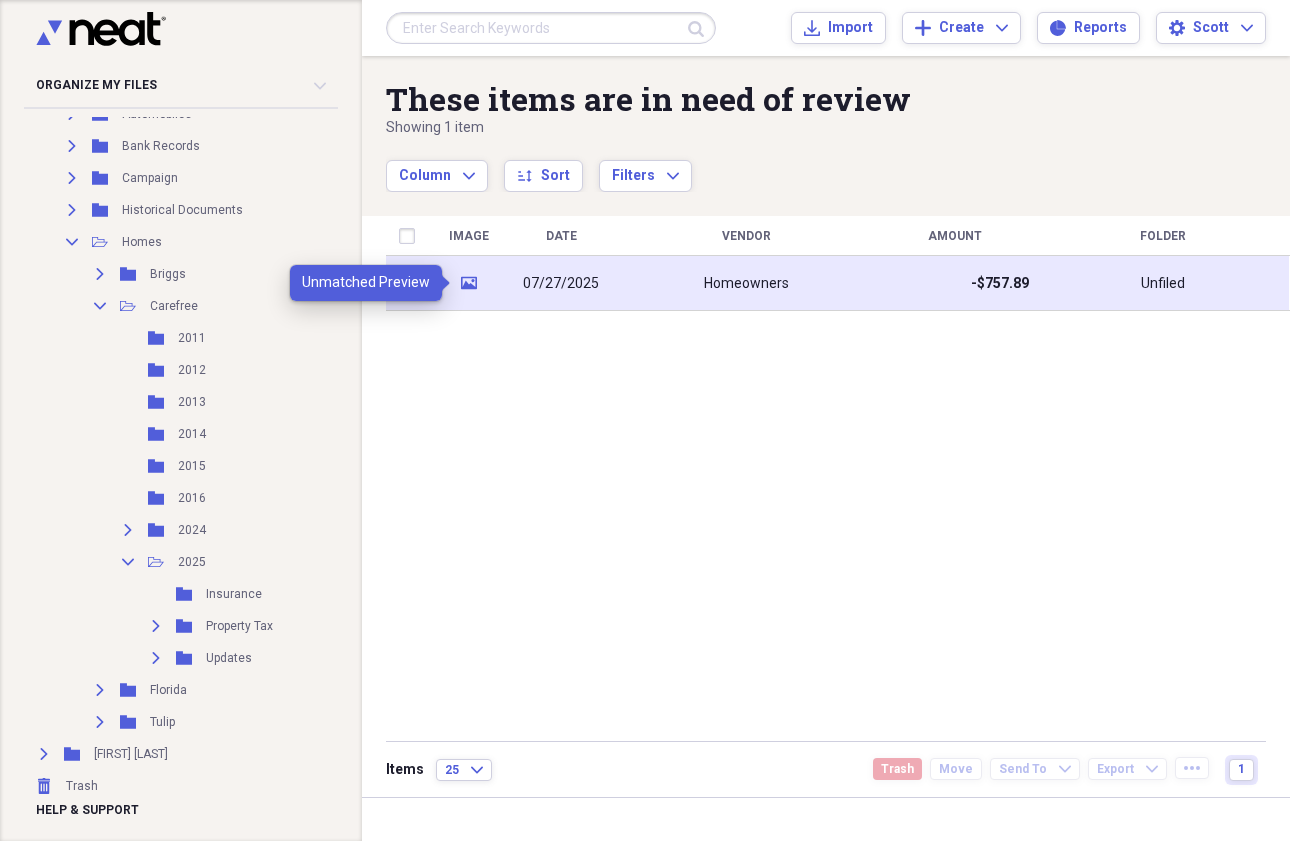 click on "media" 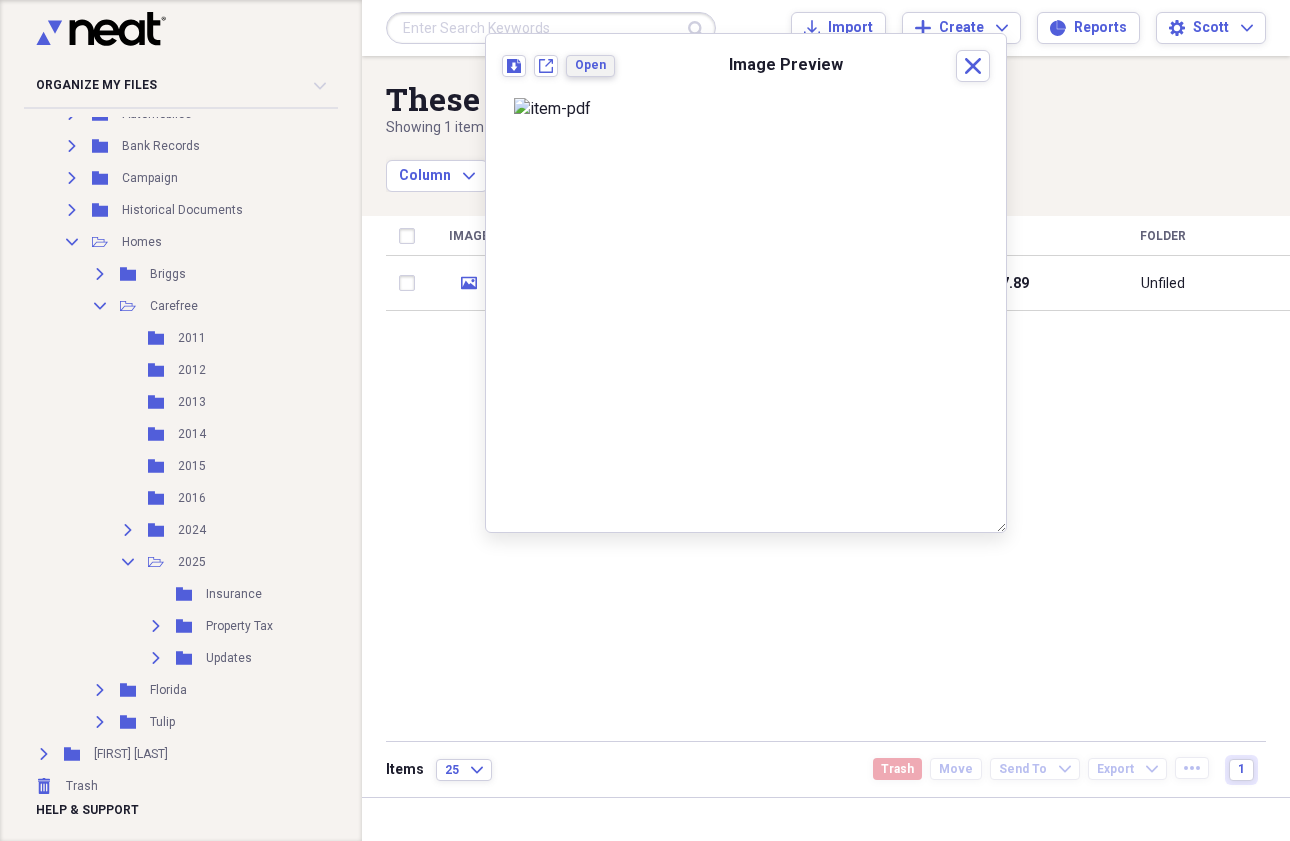 click on "Open" at bounding box center [590, 65] 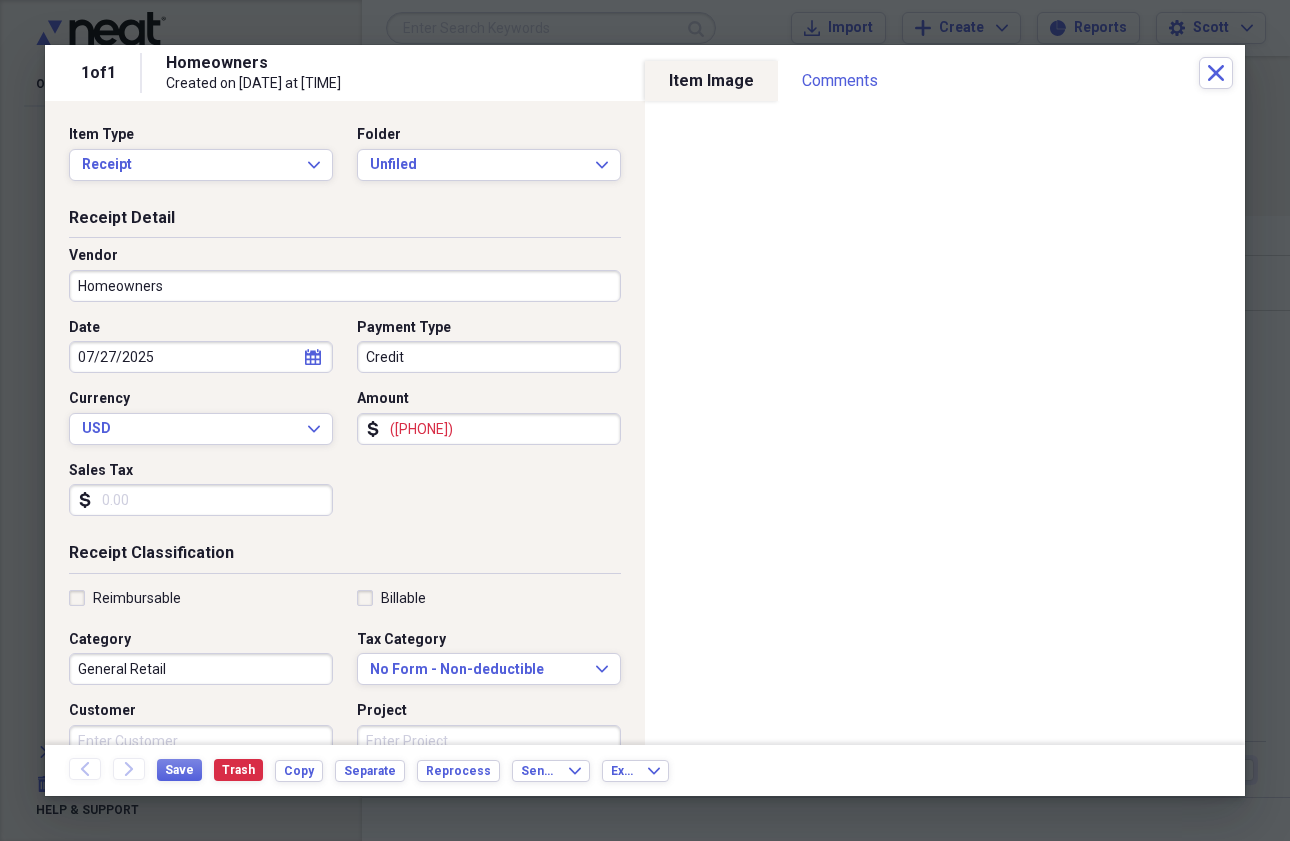 scroll, scrollTop: 273, scrollLeft: 0, axis: vertical 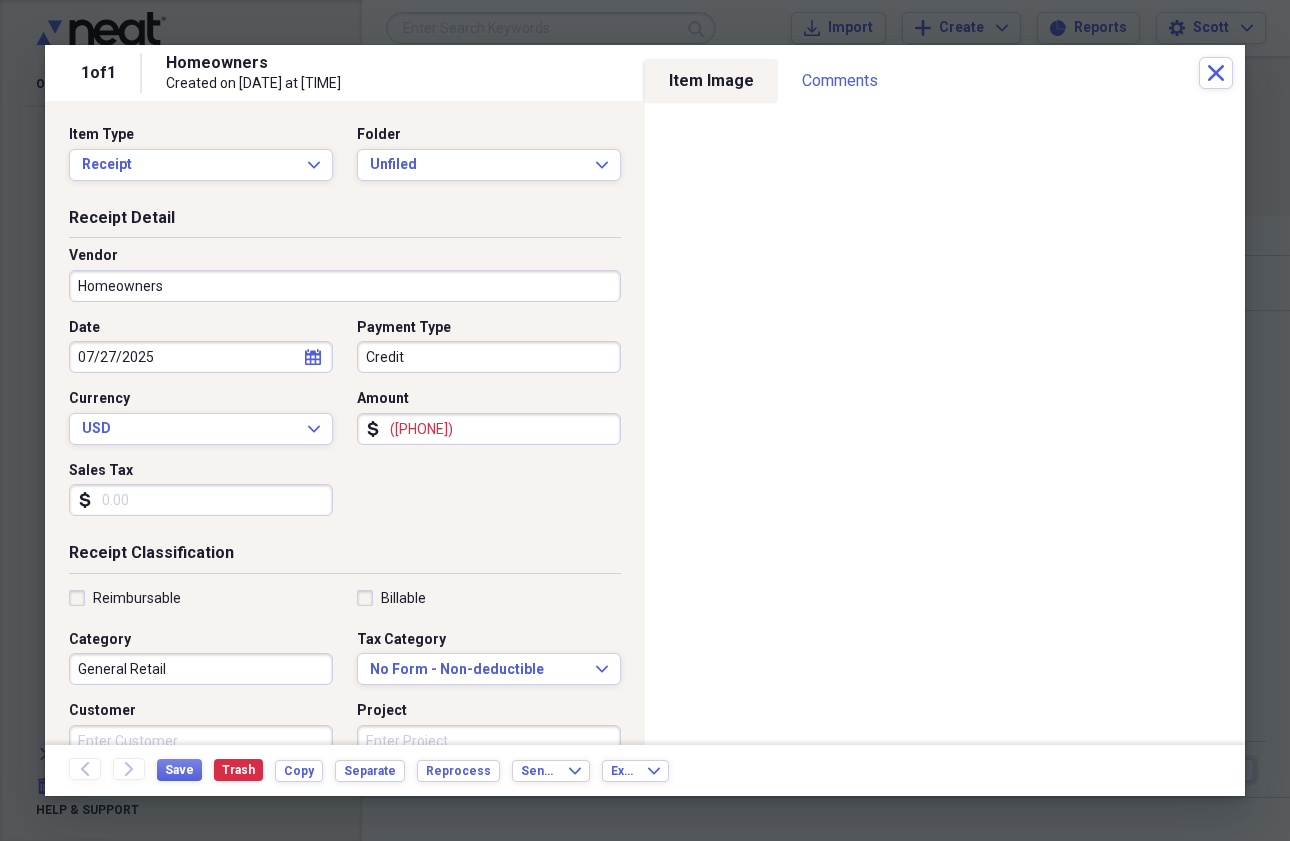 click on "([PHONE])" at bounding box center [489, 429] 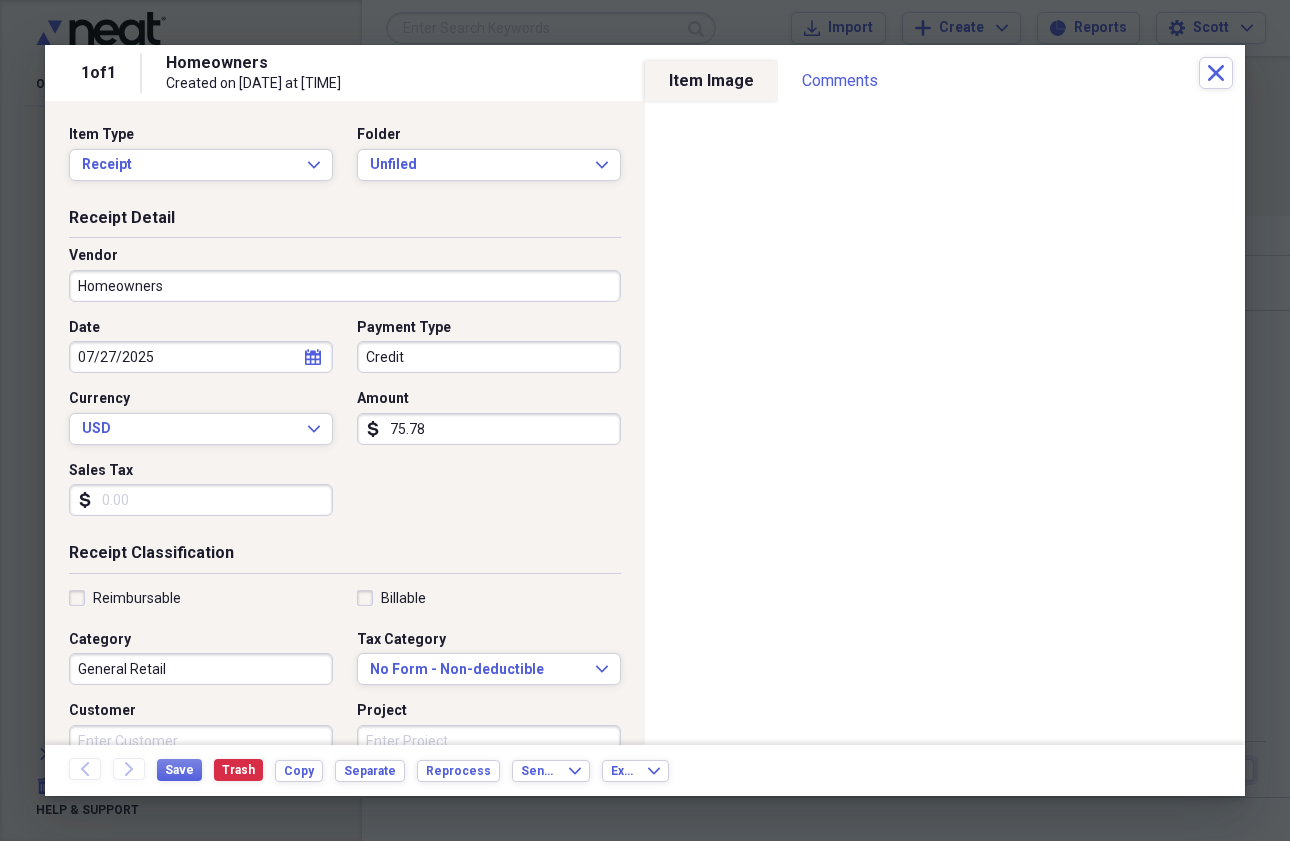 type on "757.89" 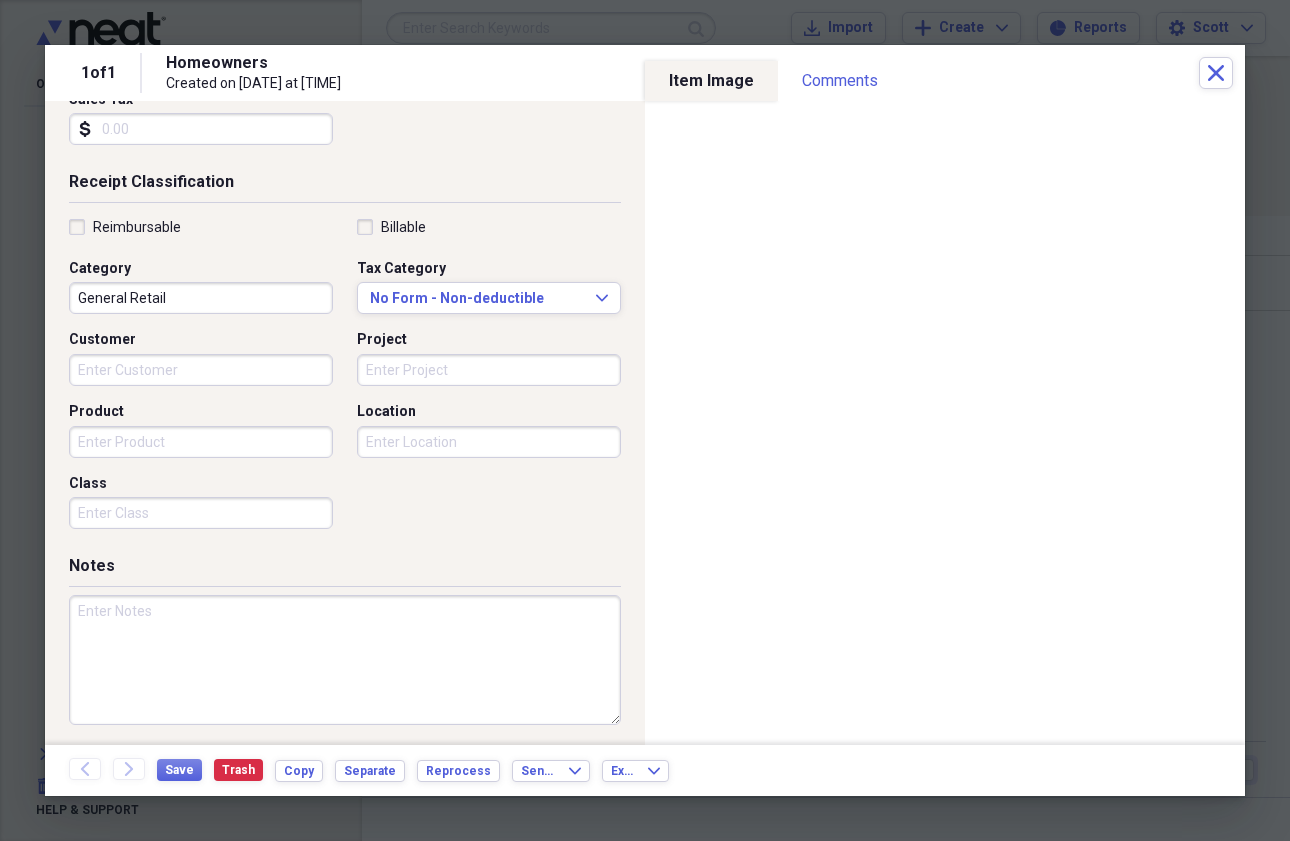 scroll, scrollTop: 370, scrollLeft: 0, axis: vertical 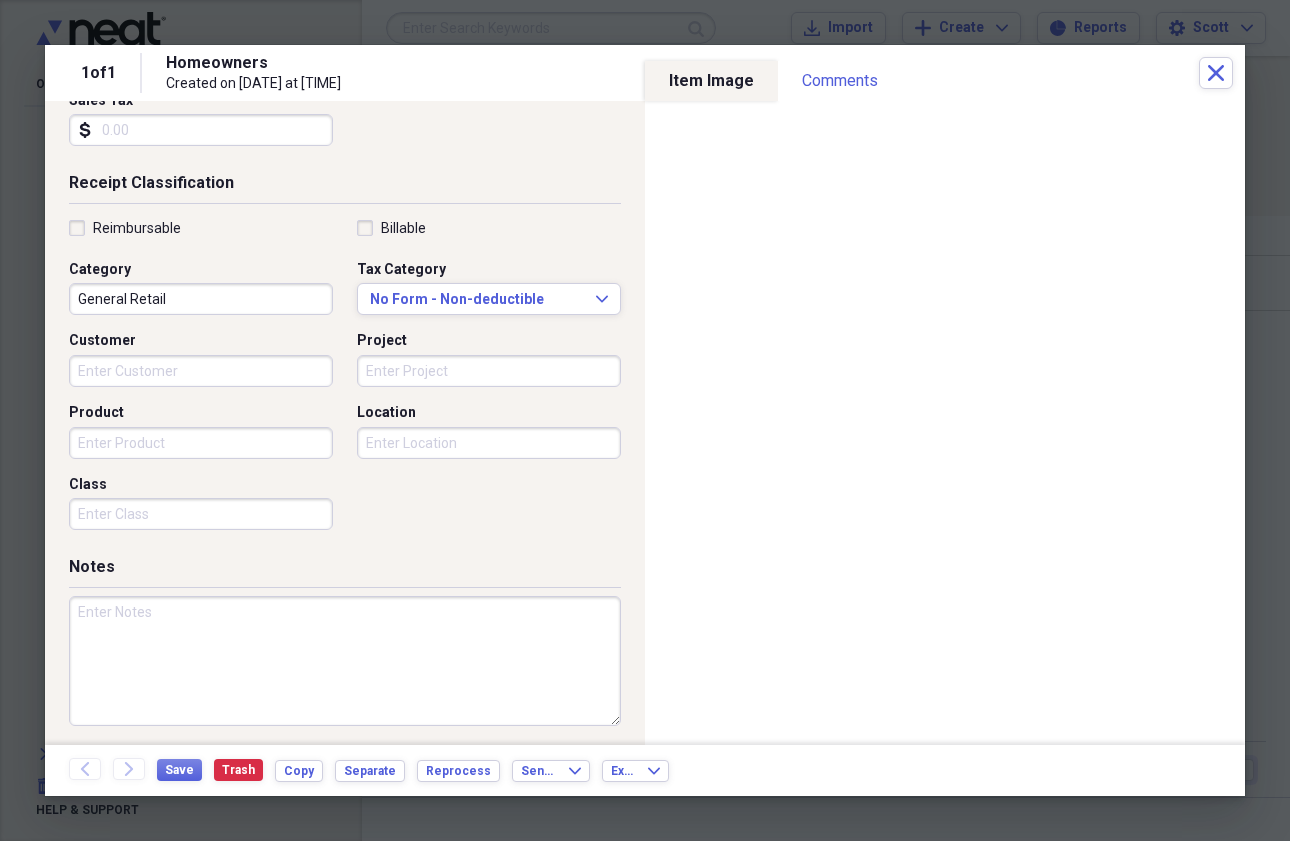 click at bounding box center [345, 661] 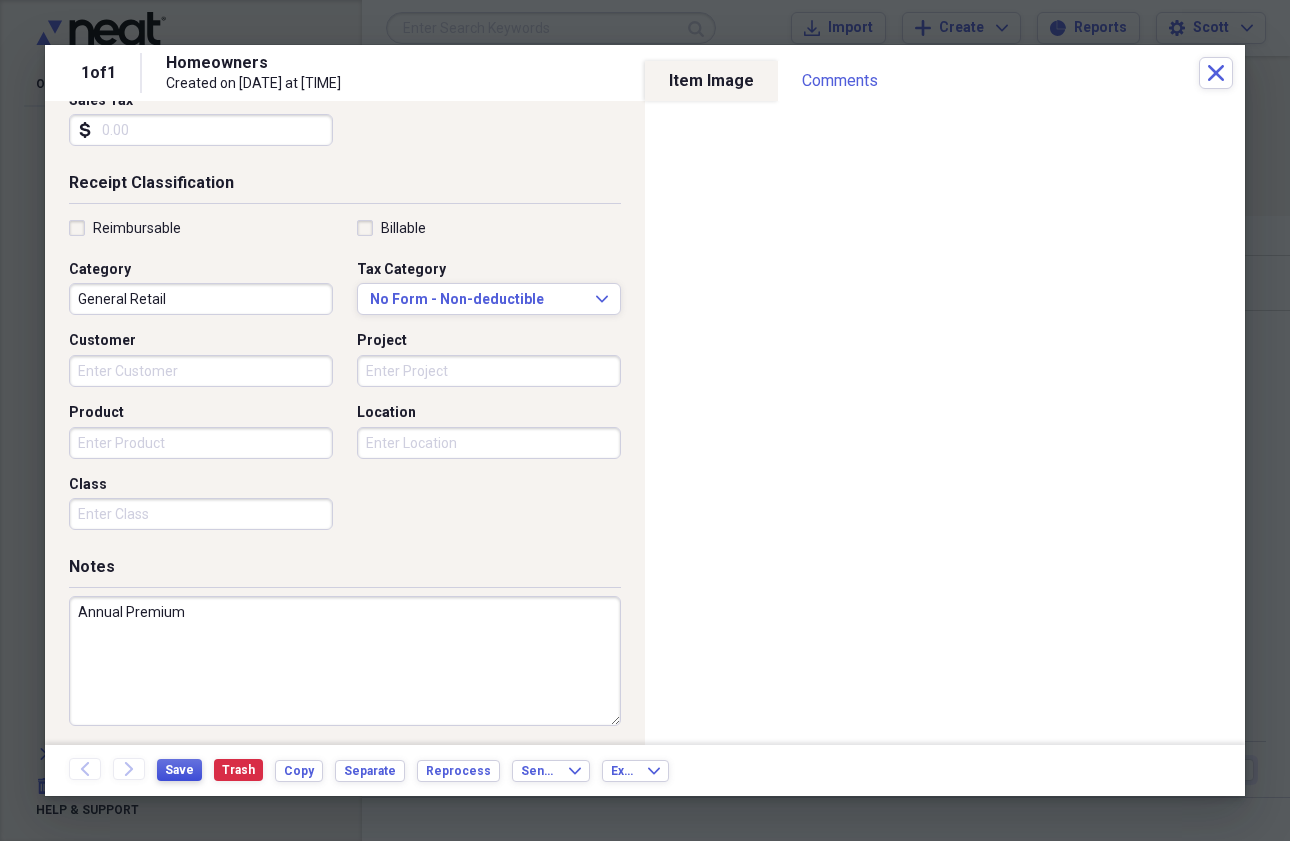 type on "Annual Premium" 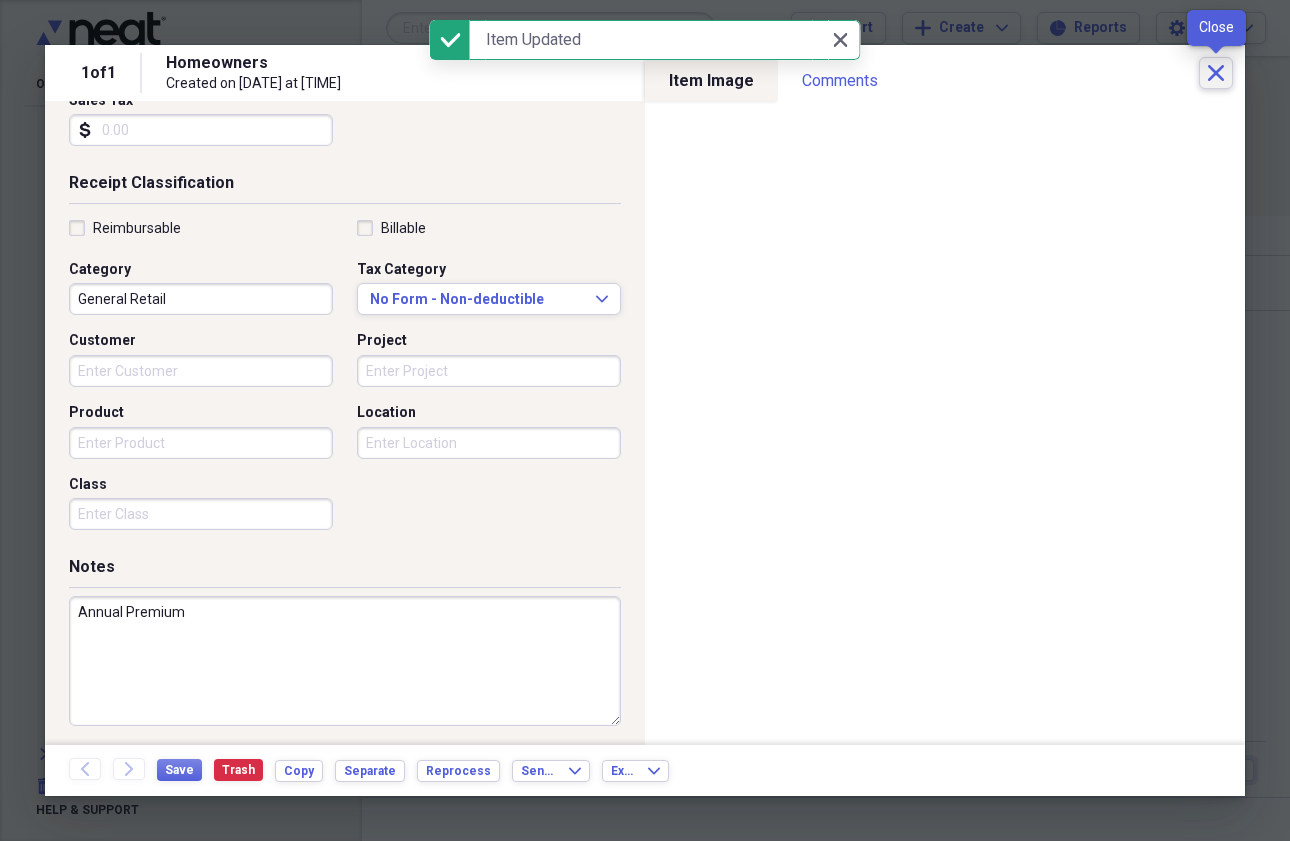 click 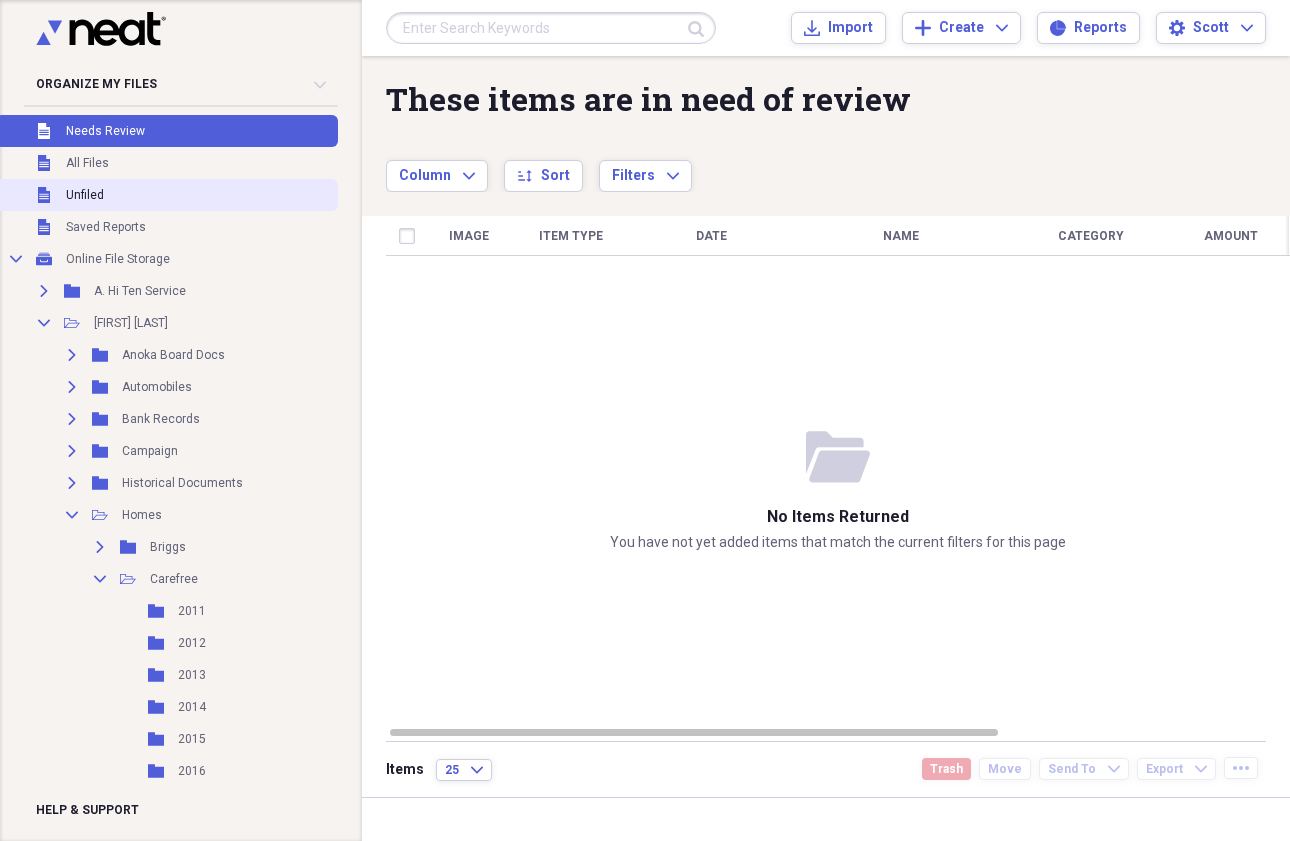 scroll, scrollTop: 0, scrollLeft: 0, axis: both 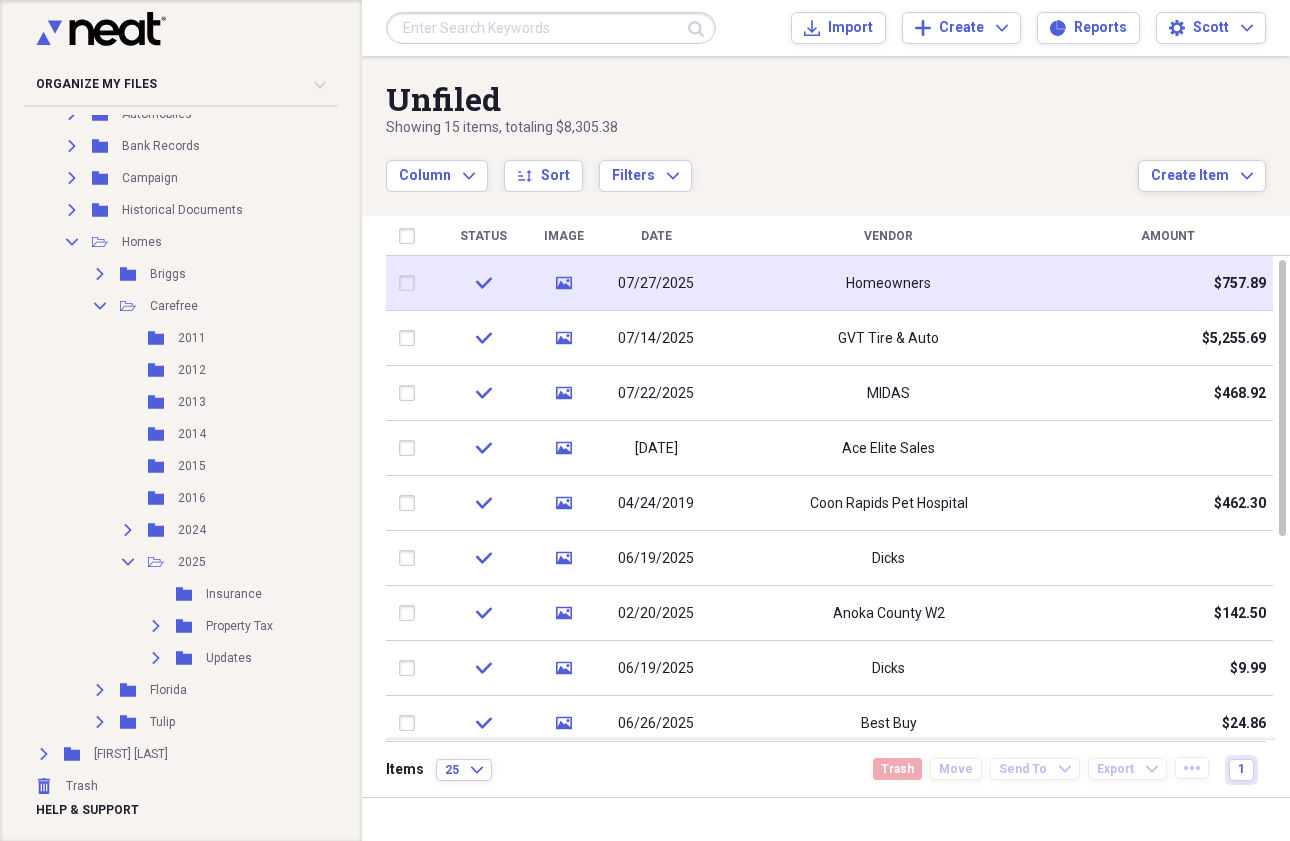 click at bounding box center [411, 283] 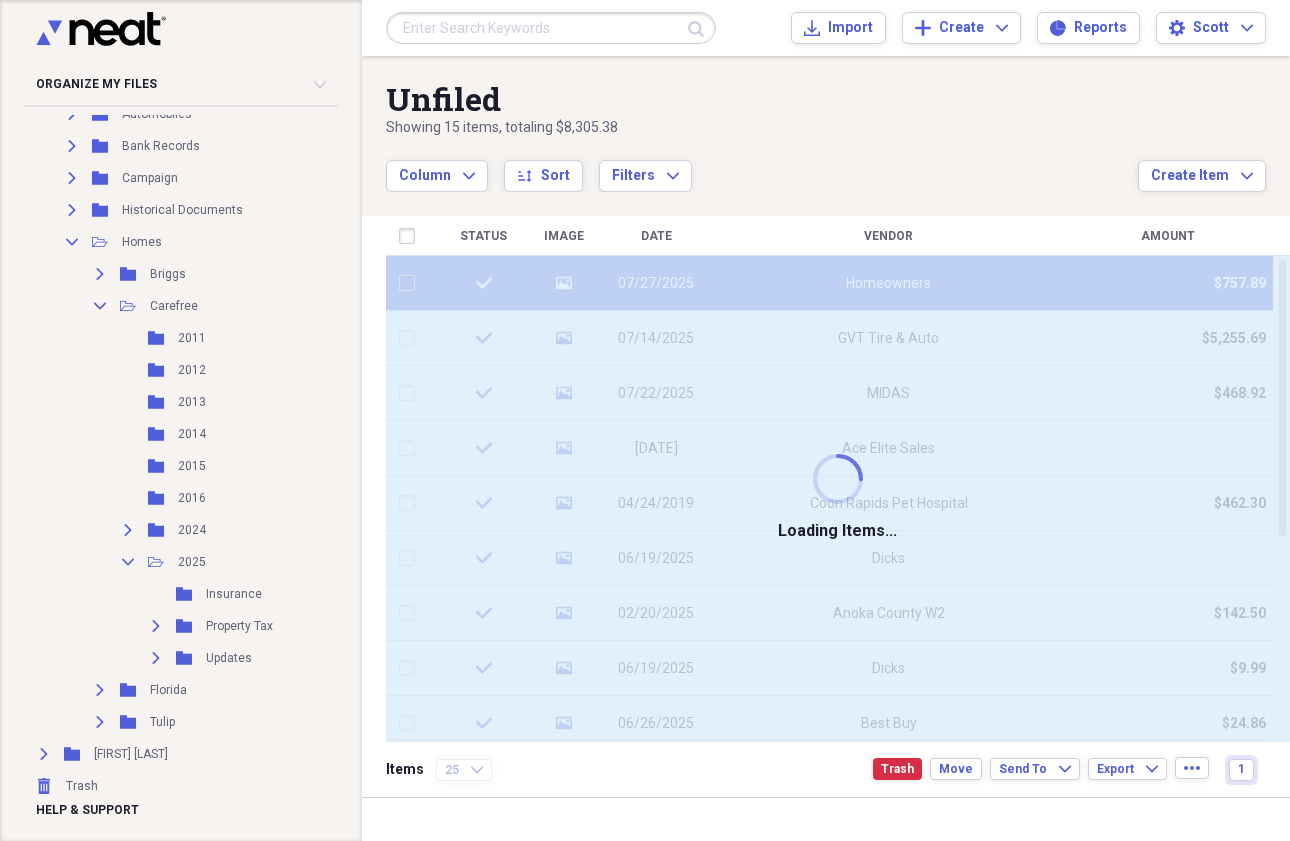 checkbox on "false" 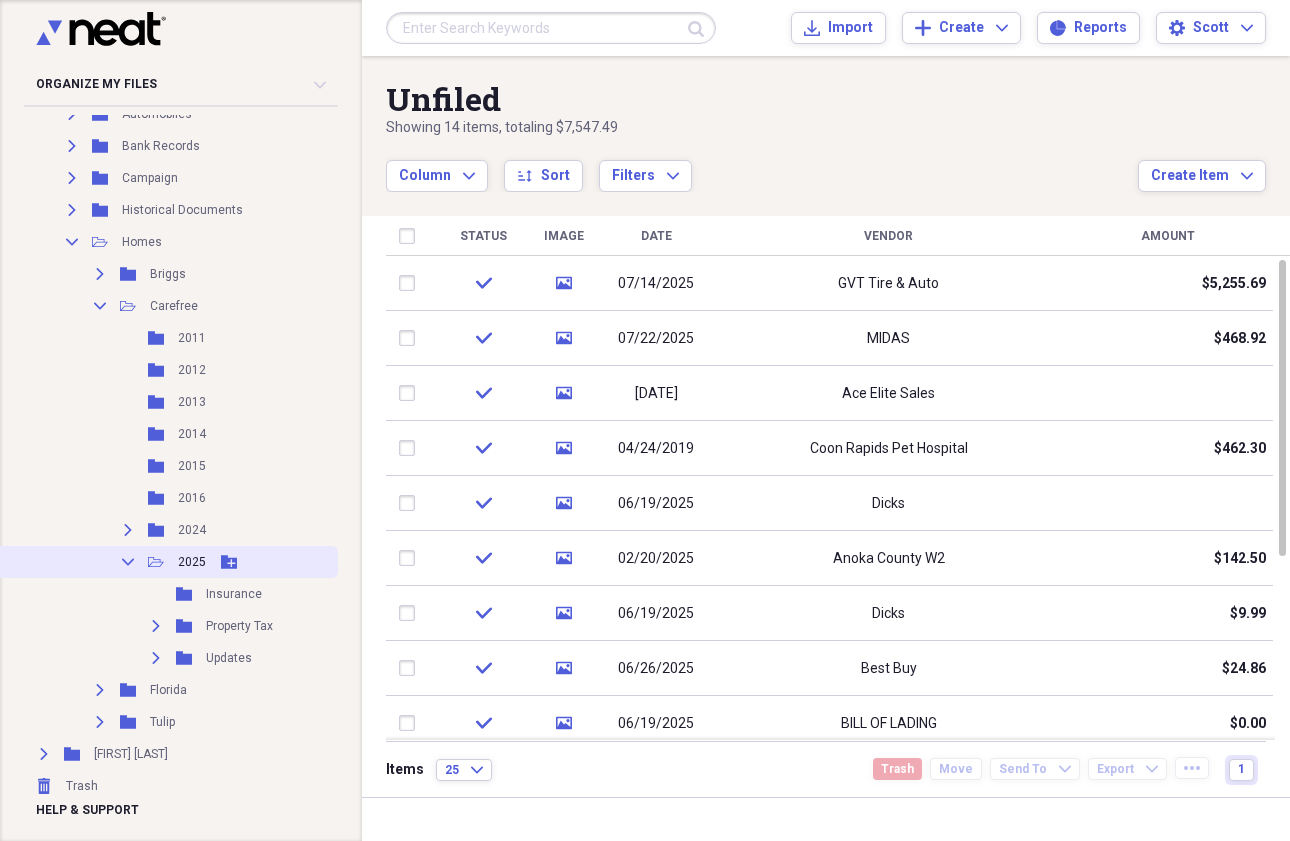 click on "Collapse" 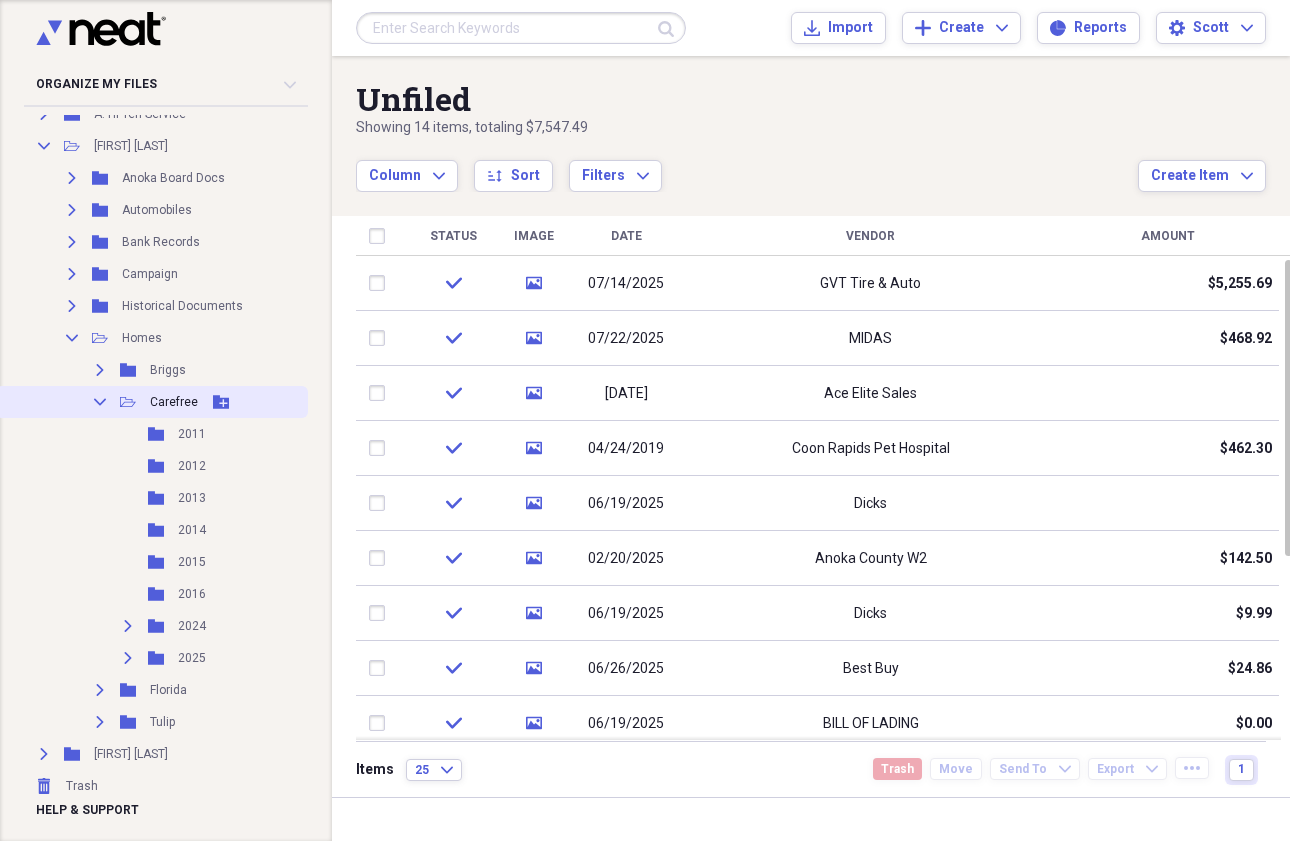 click 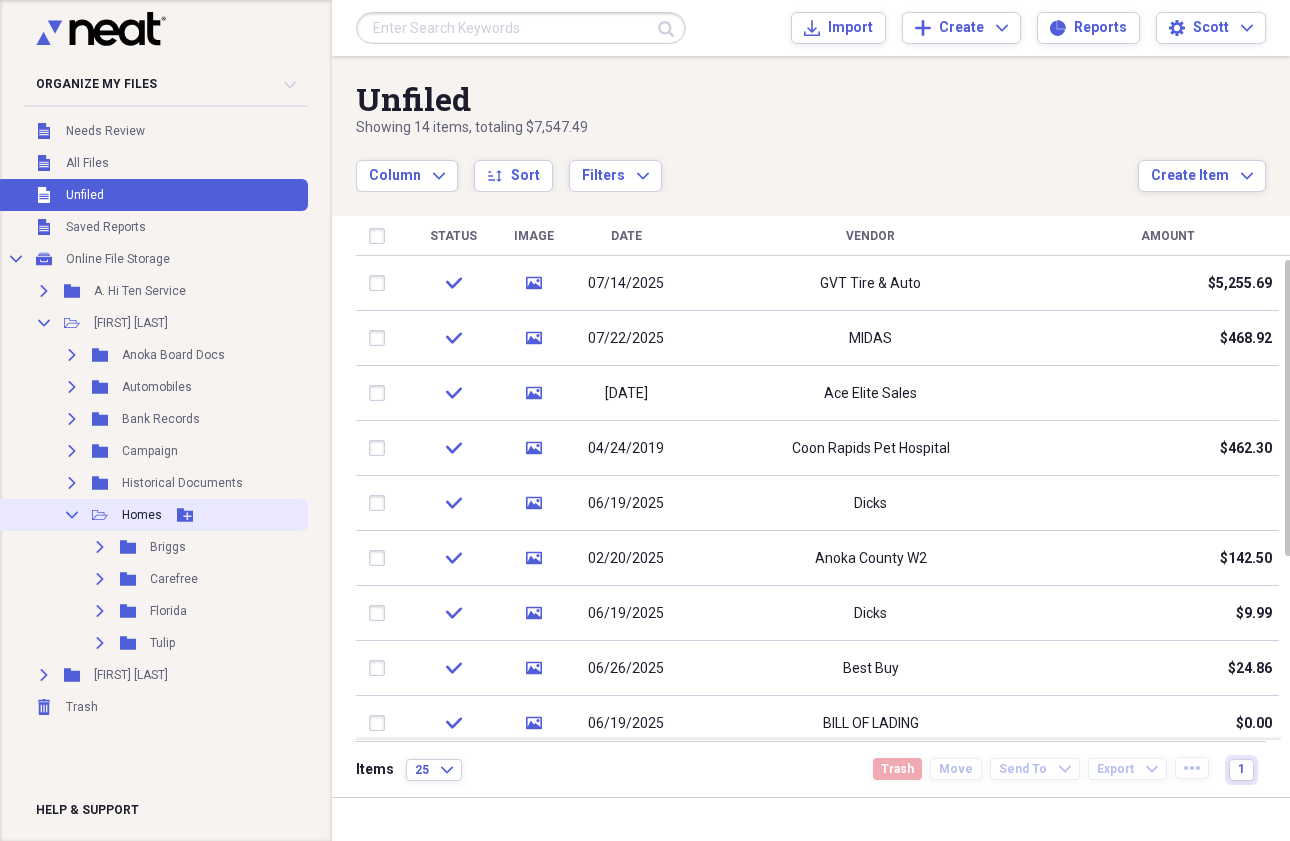 click 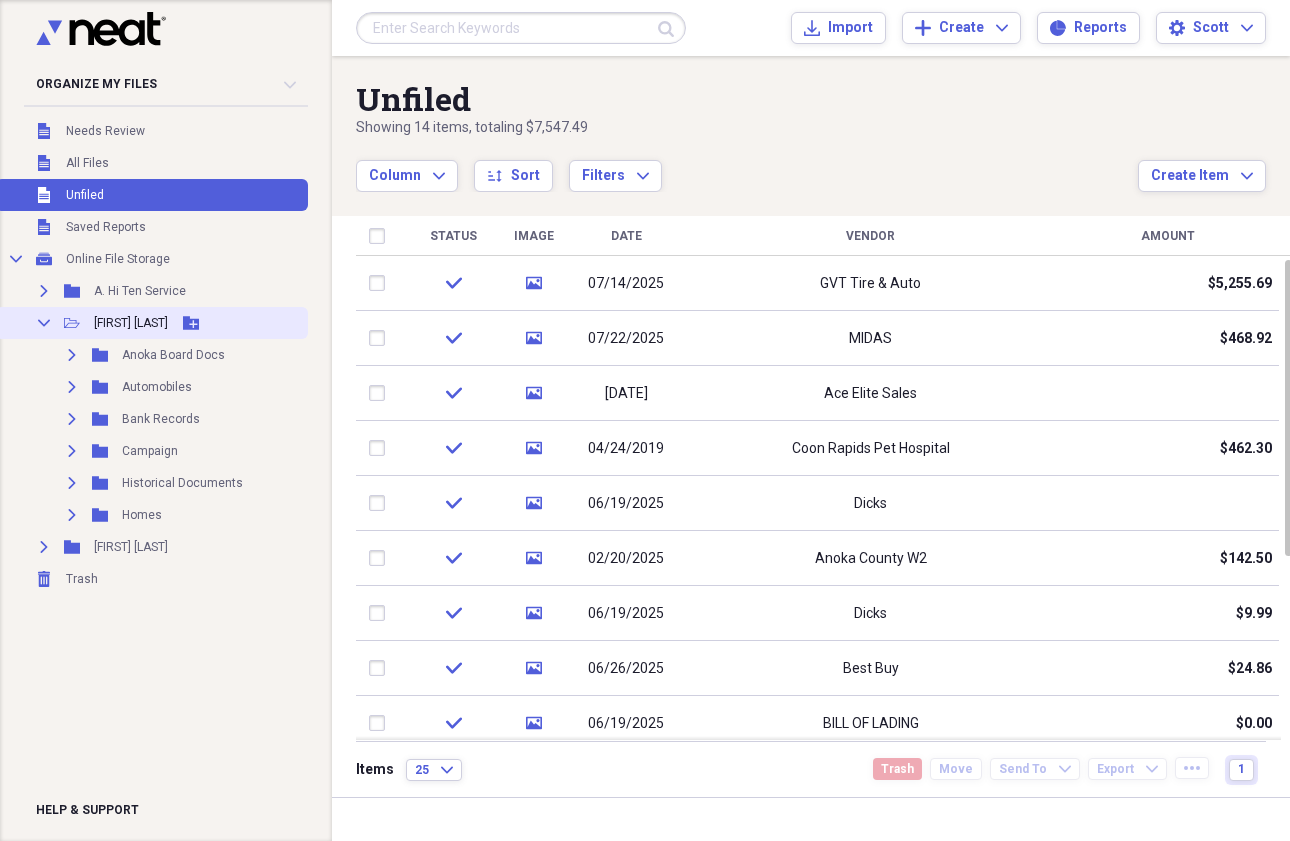click on "Collapse" 